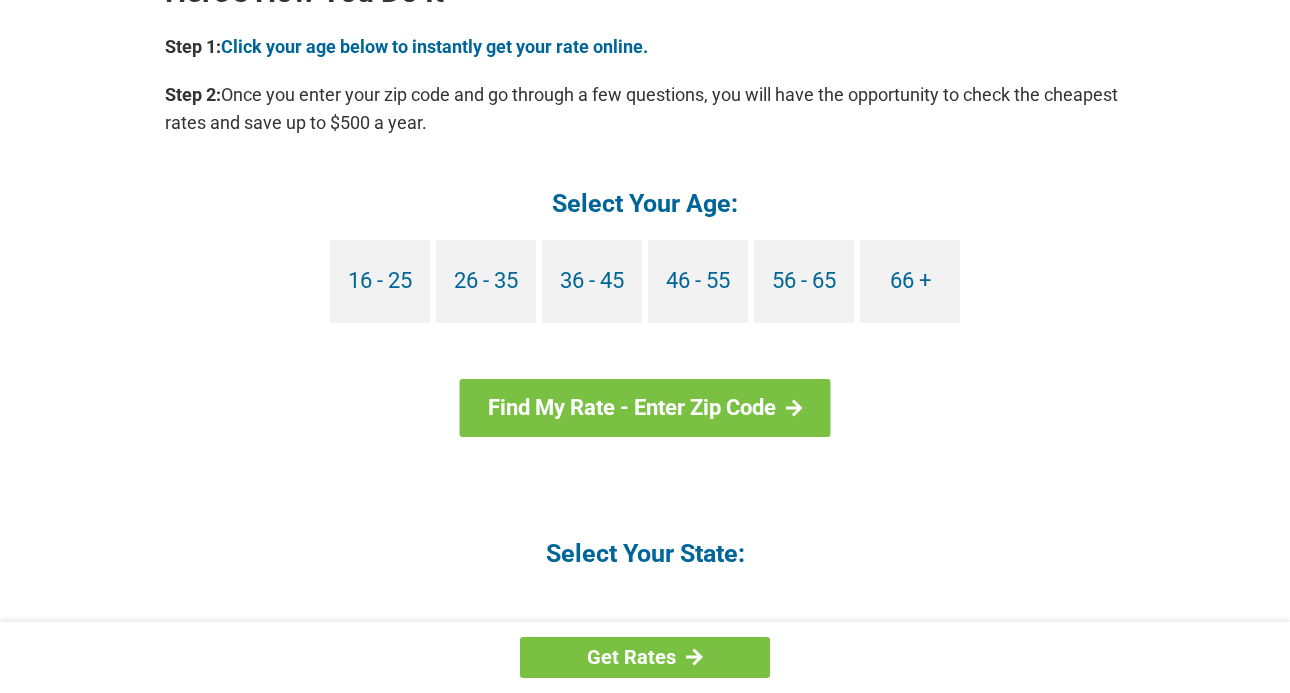 scroll, scrollTop: 1876, scrollLeft: 0, axis: vertical 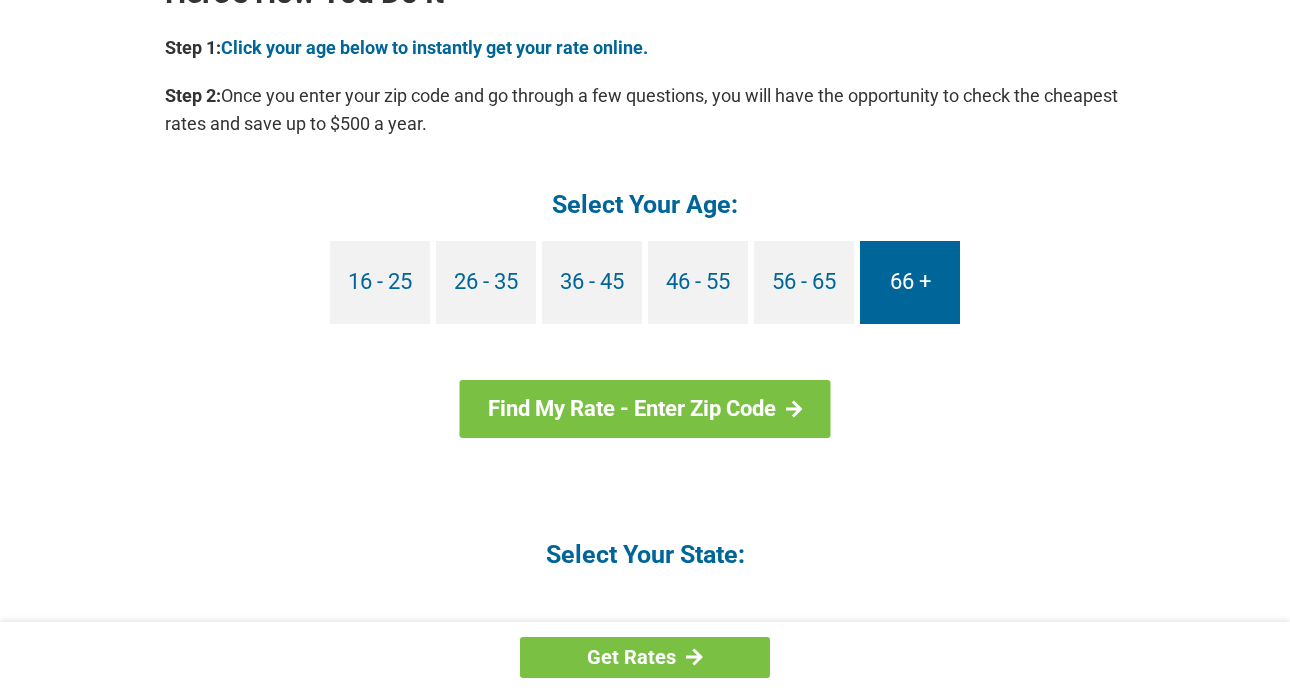 click on "66 +" at bounding box center [910, 282] 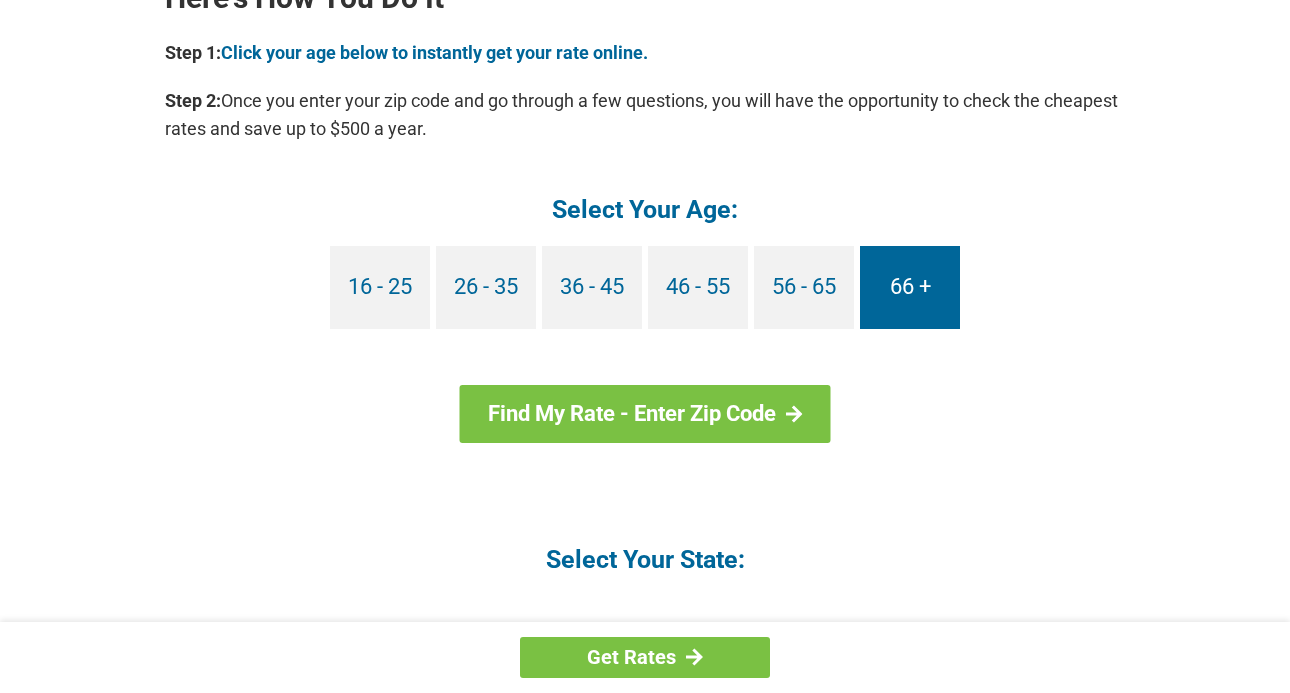 scroll, scrollTop: 1868, scrollLeft: 0, axis: vertical 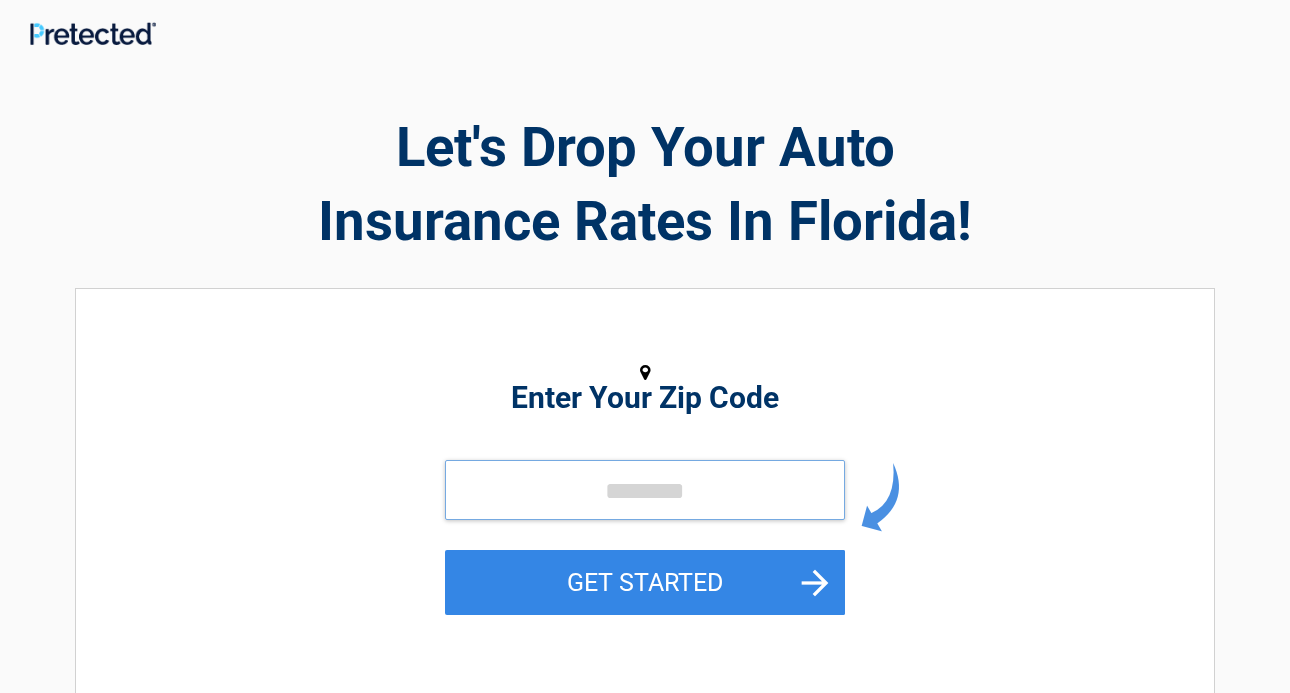click at bounding box center [645, 490] 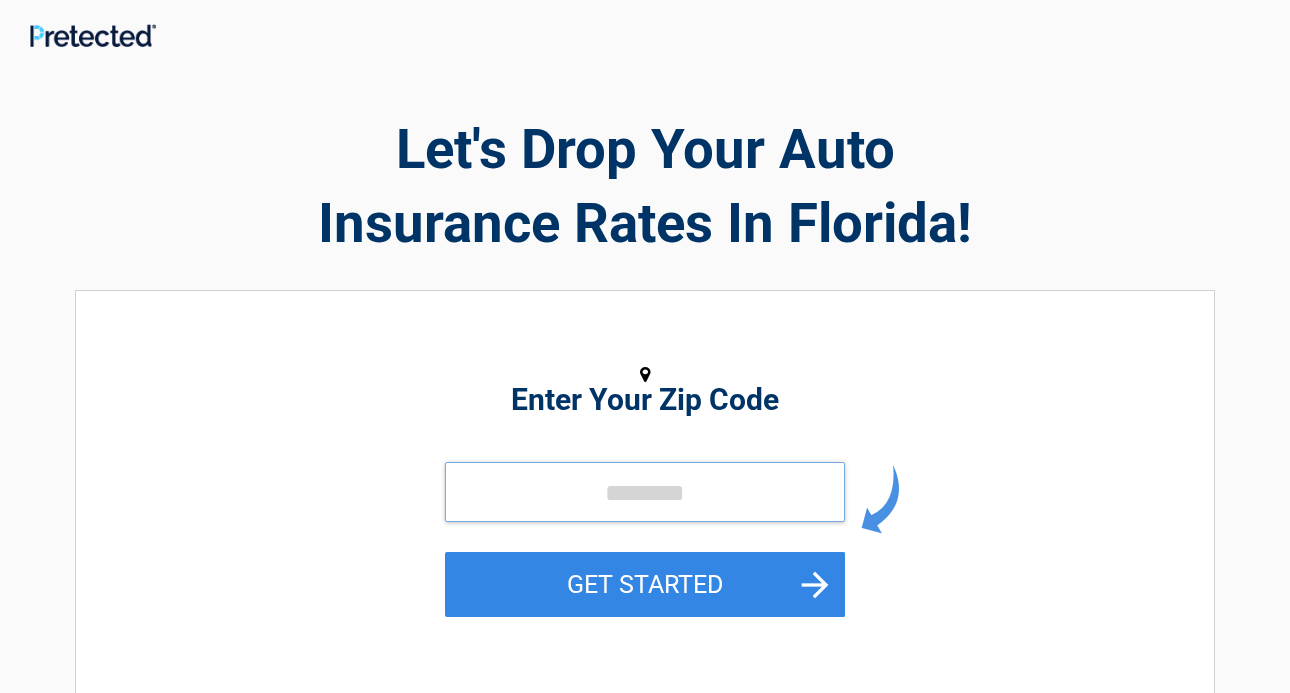 scroll, scrollTop: 0, scrollLeft: 0, axis: both 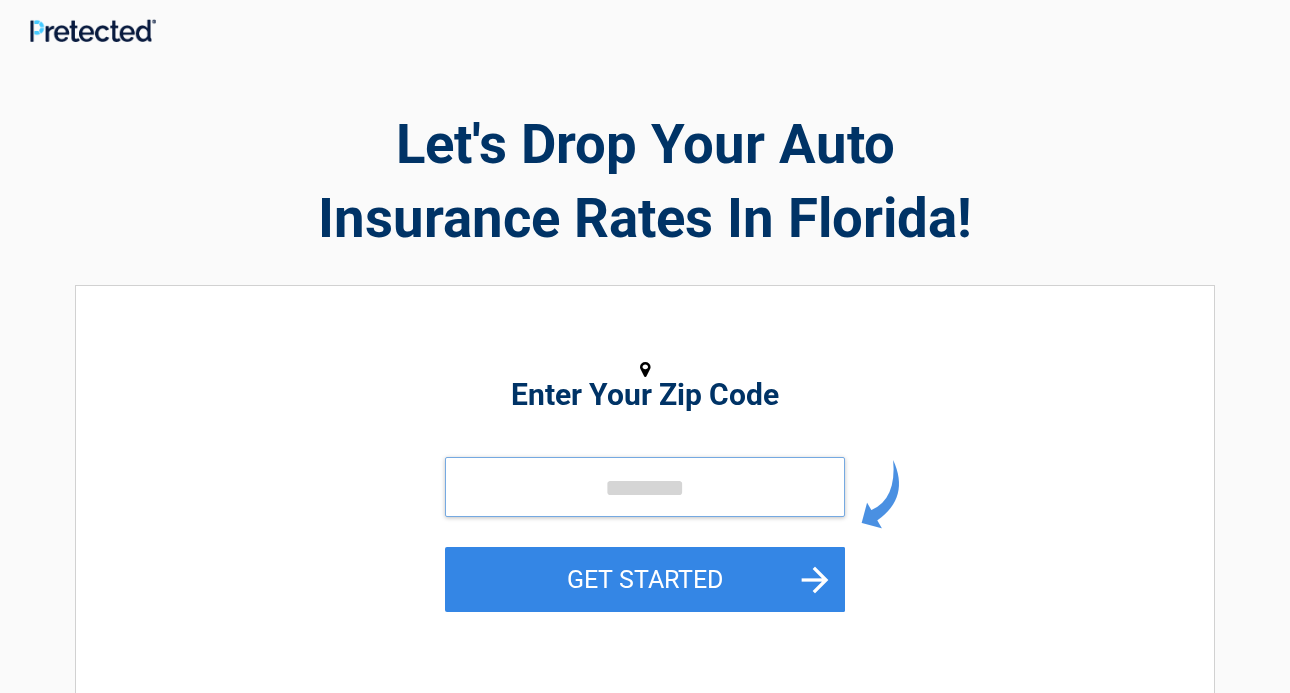 click at bounding box center (645, 487) 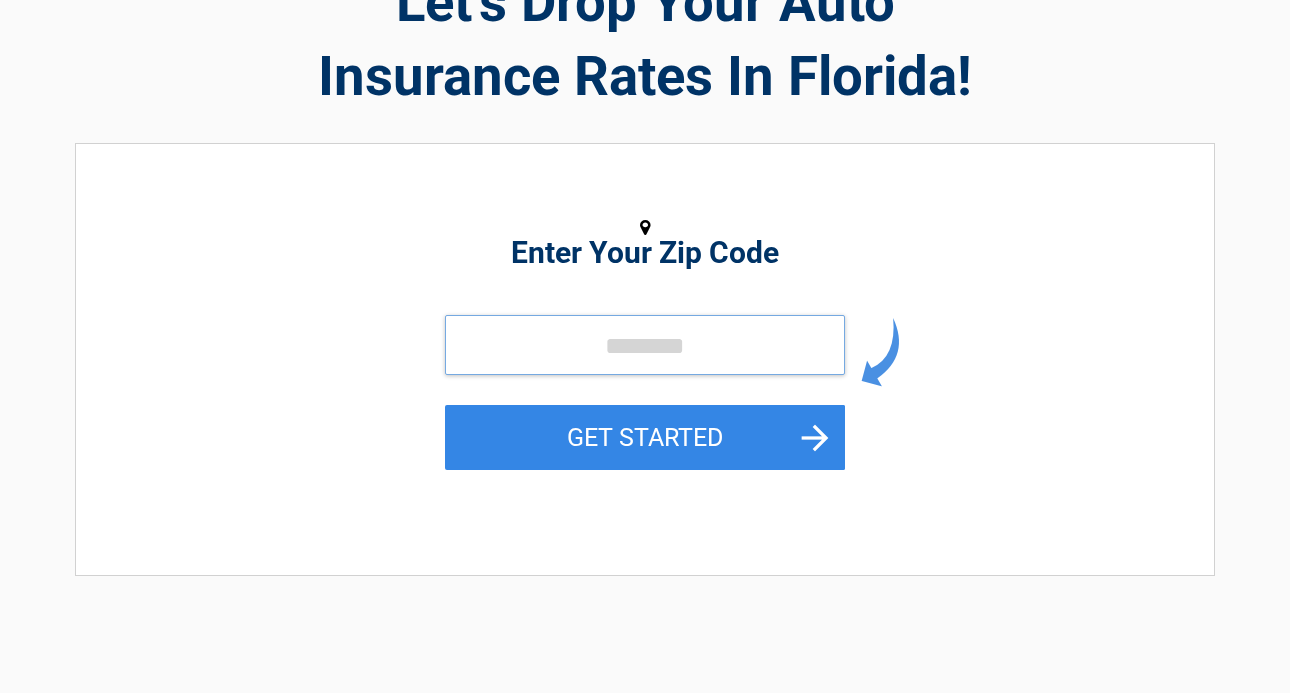 scroll, scrollTop: 152, scrollLeft: 0, axis: vertical 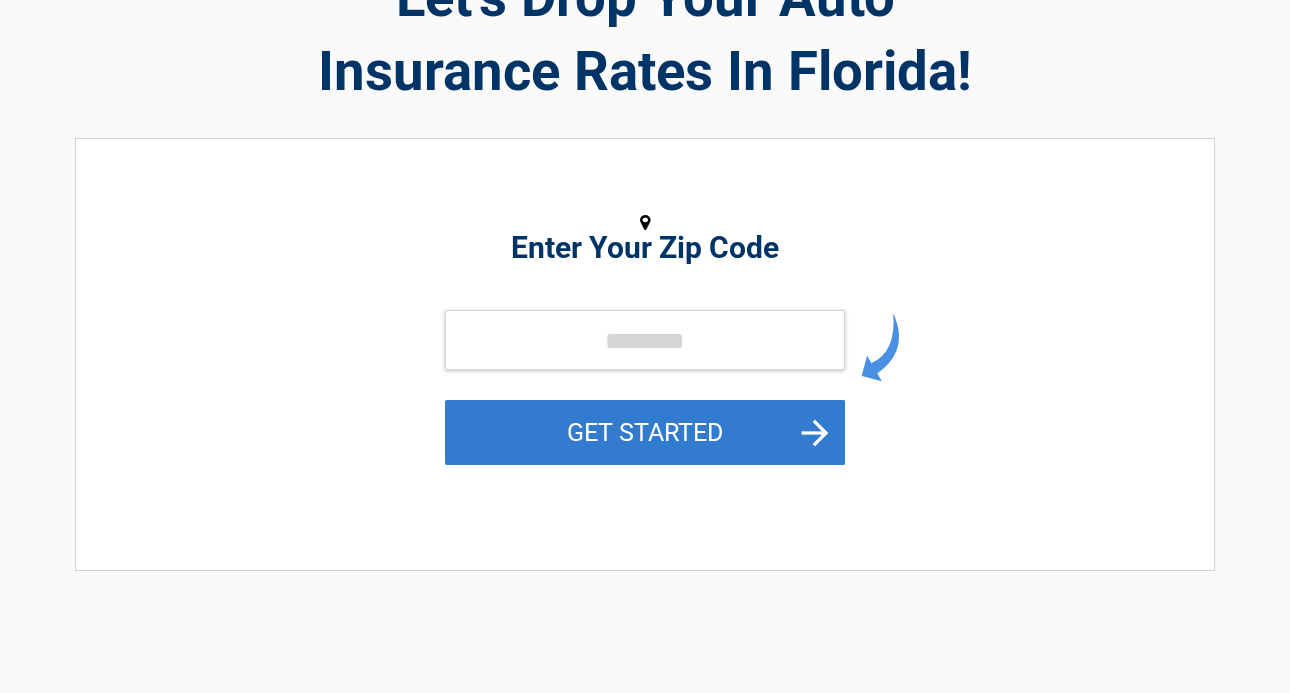 click on "GET STARTED" at bounding box center [645, 432] 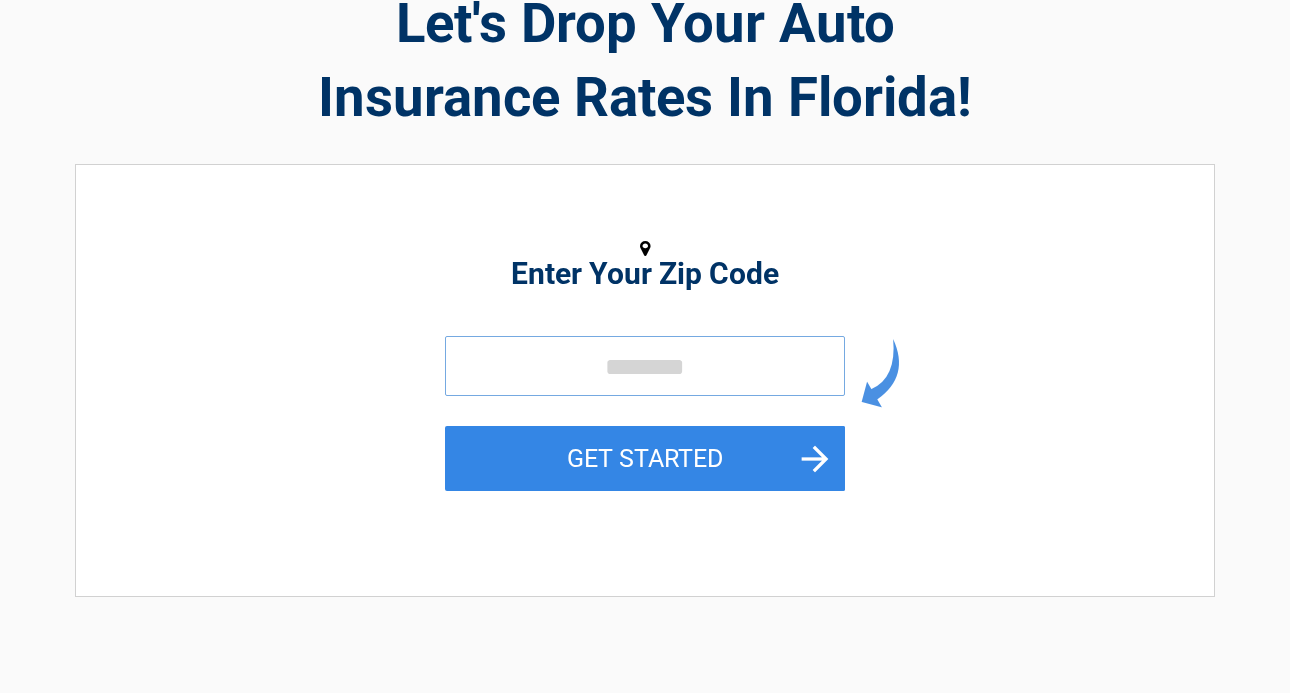 scroll, scrollTop: 0, scrollLeft: 0, axis: both 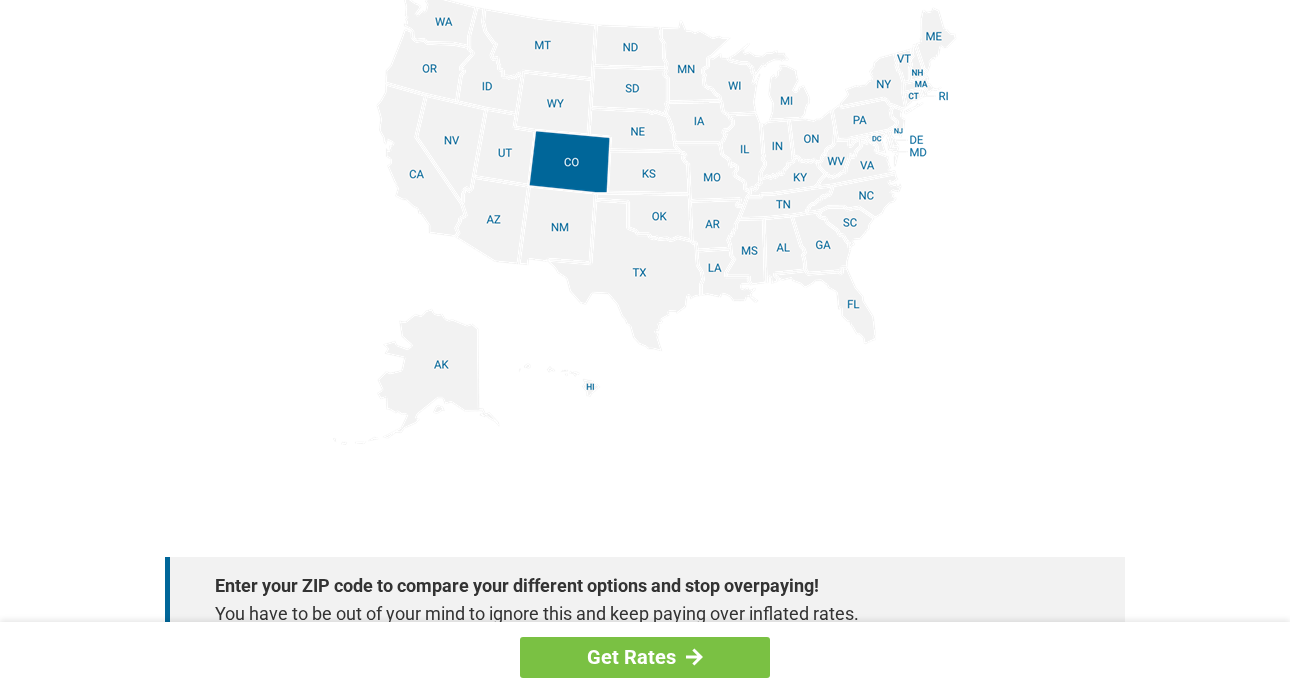 click at bounding box center (645, 219) 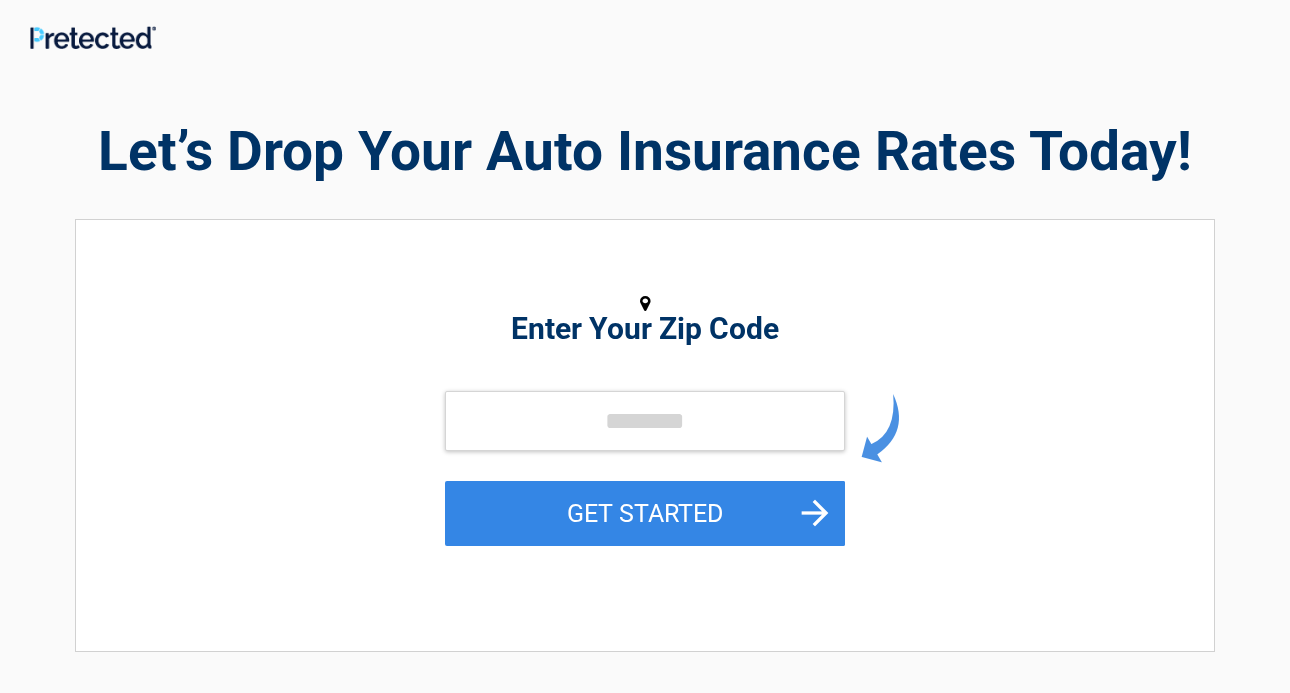scroll, scrollTop: 0, scrollLeft: 0, axis: both 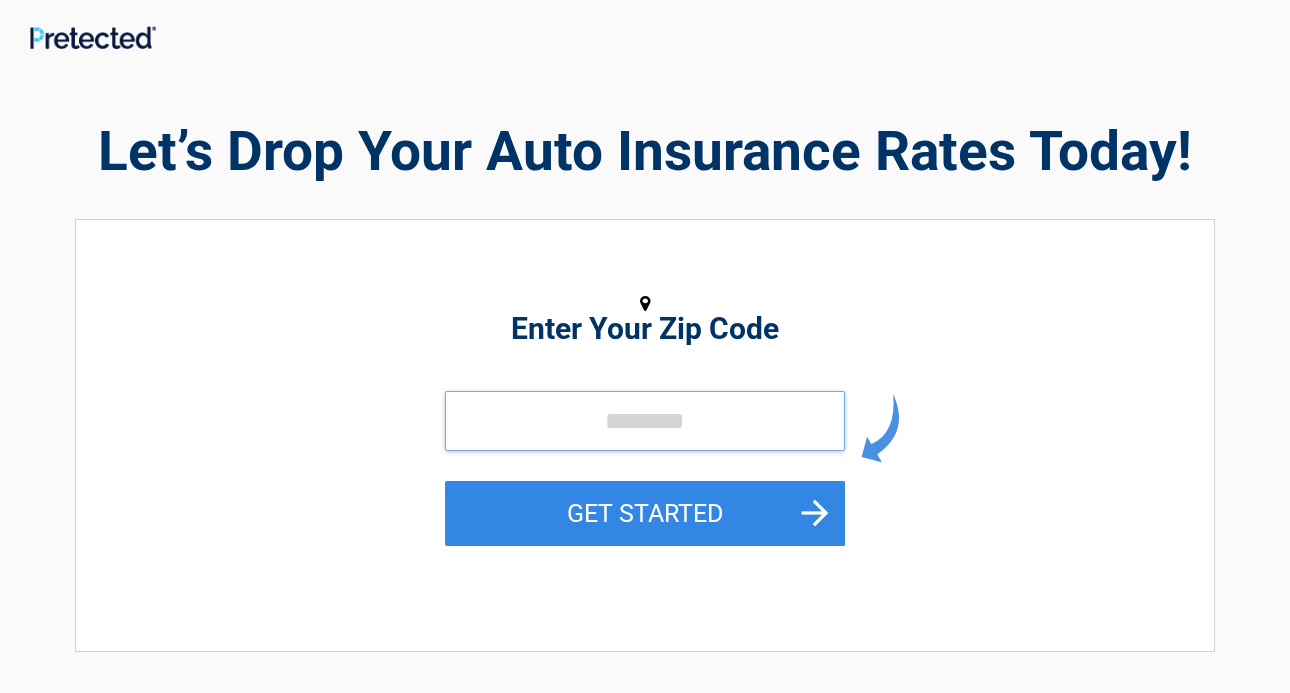 click at bounding box center [645, 421] 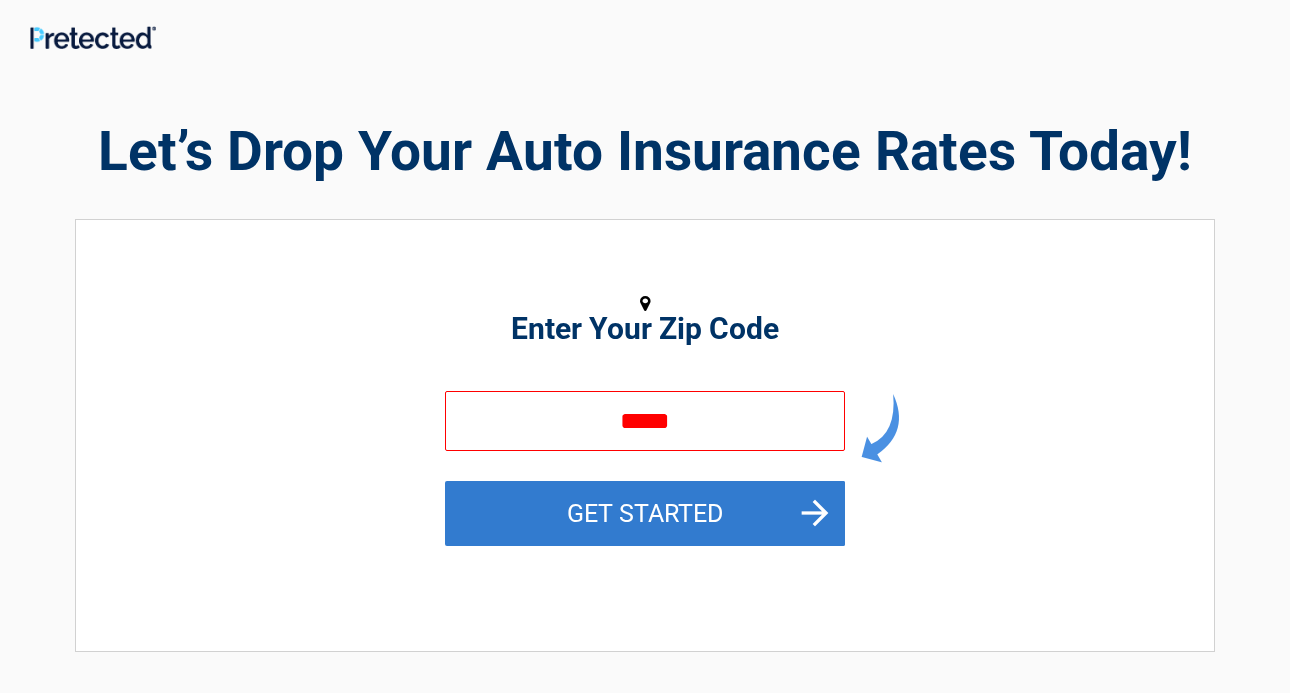 click on "GET STARTED" at bounding box center (645, 513) 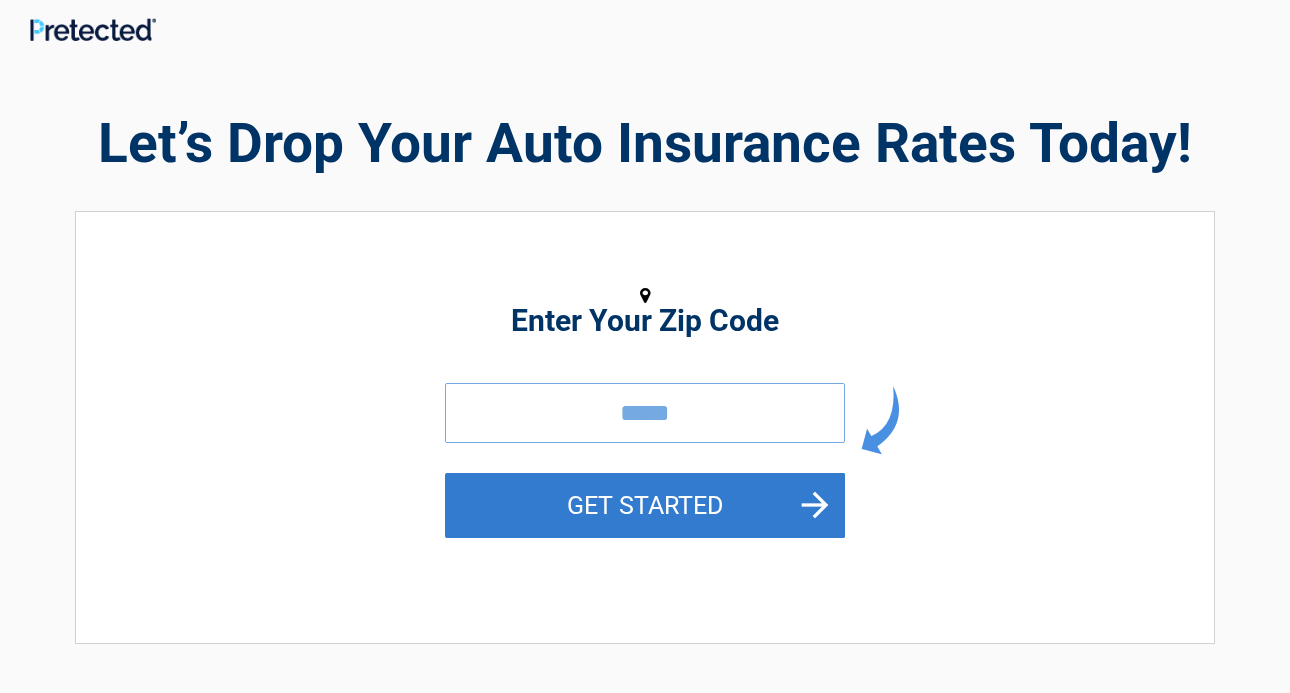 scroll, scrollTop: 0, scrollLeft: 0, axis: both 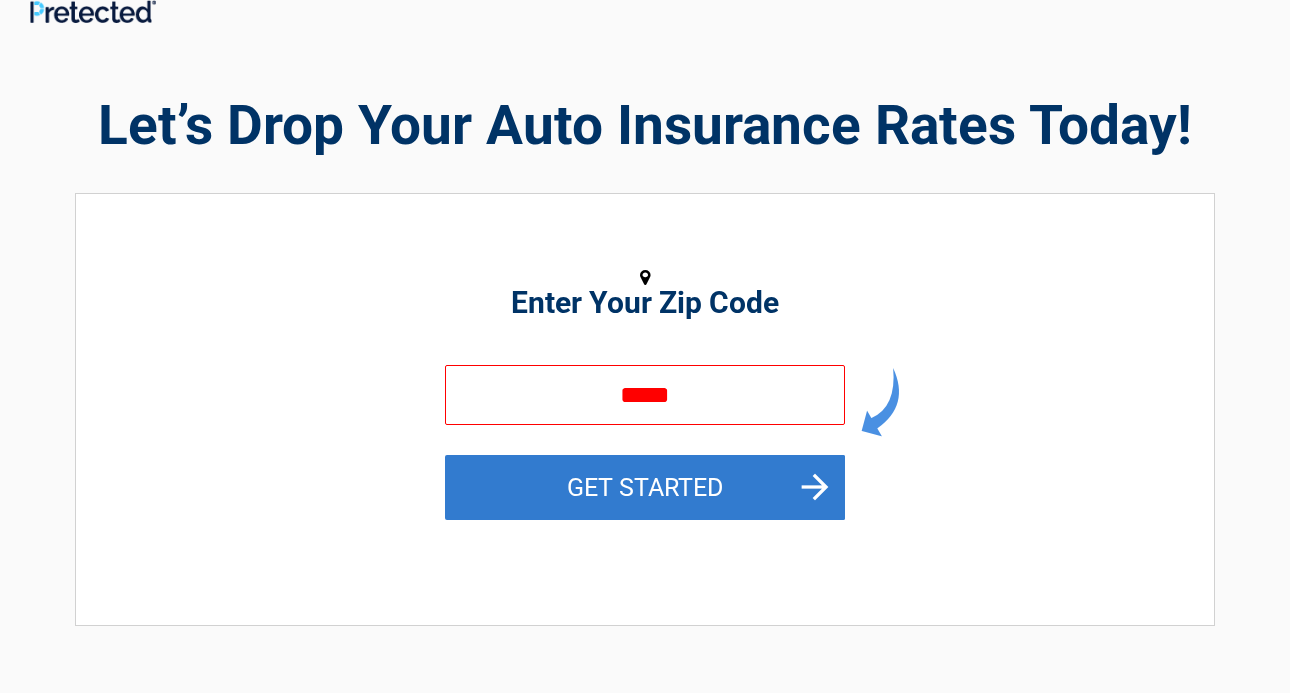 click on "GET STARTED" at bounding box center [645, 487] 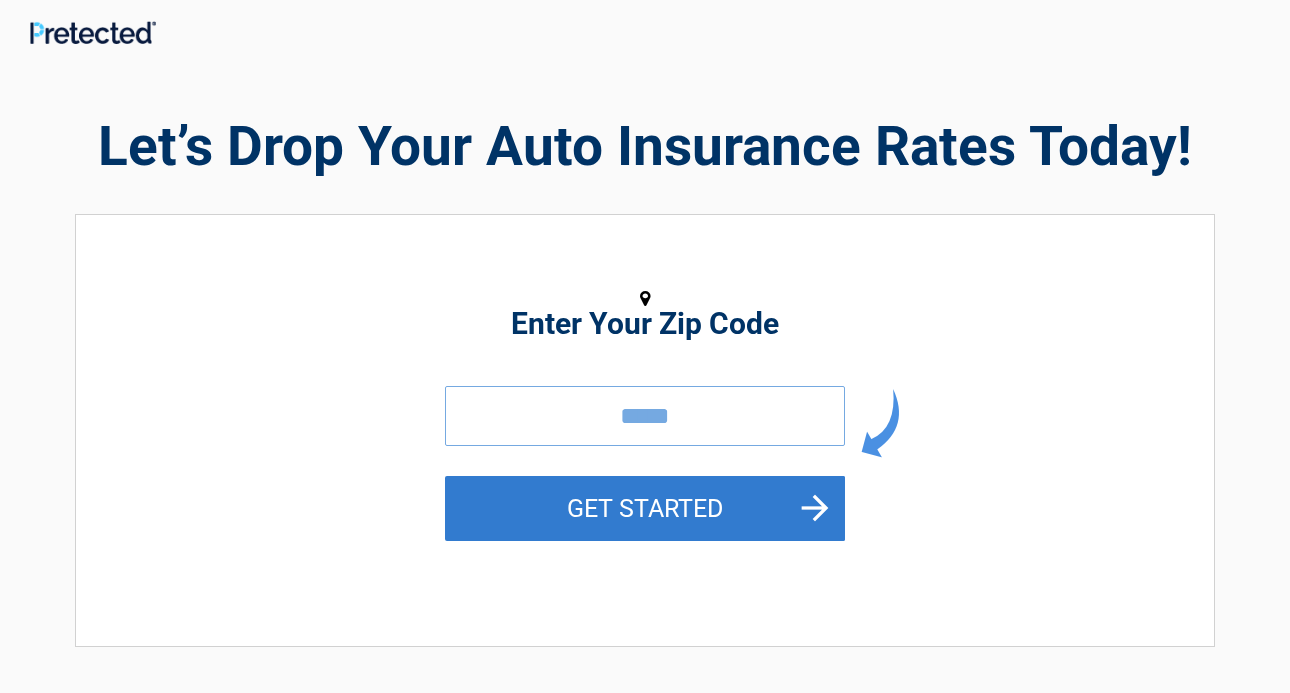 scroll, scrollTop: 3, scrollLeft: 0, axis: vertical 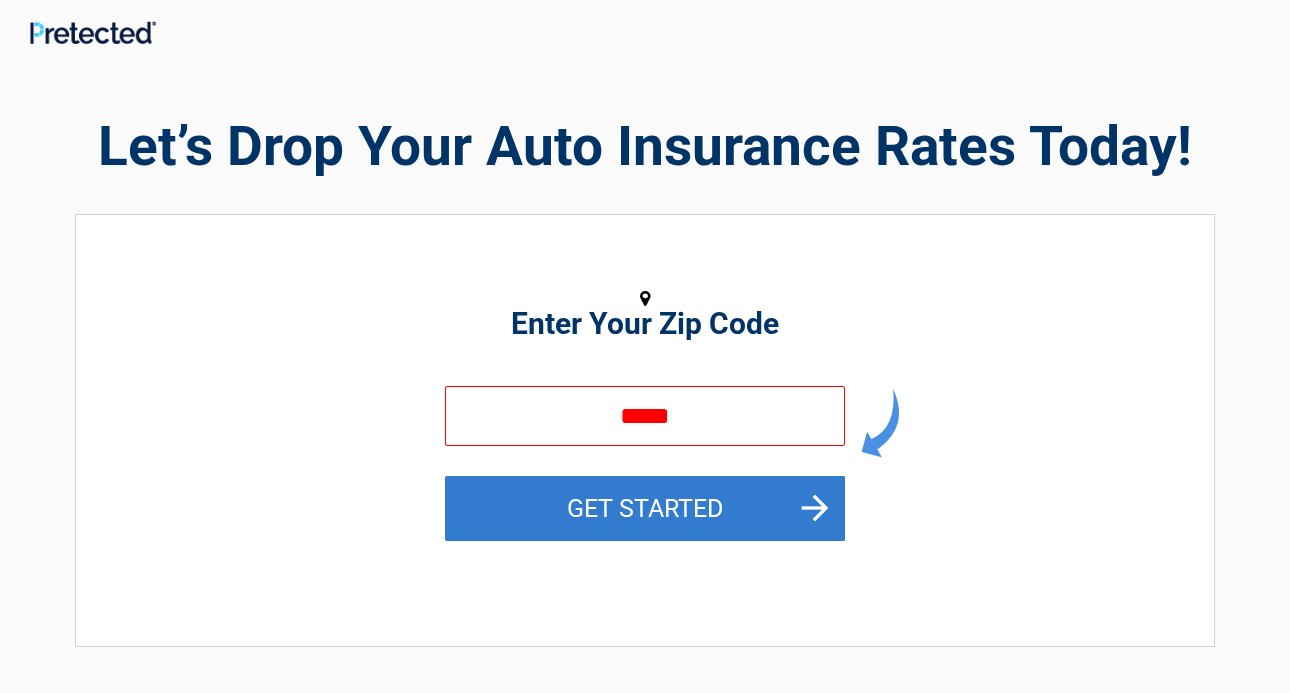 click on "GET STARTED" at bounding box center [645, 508] 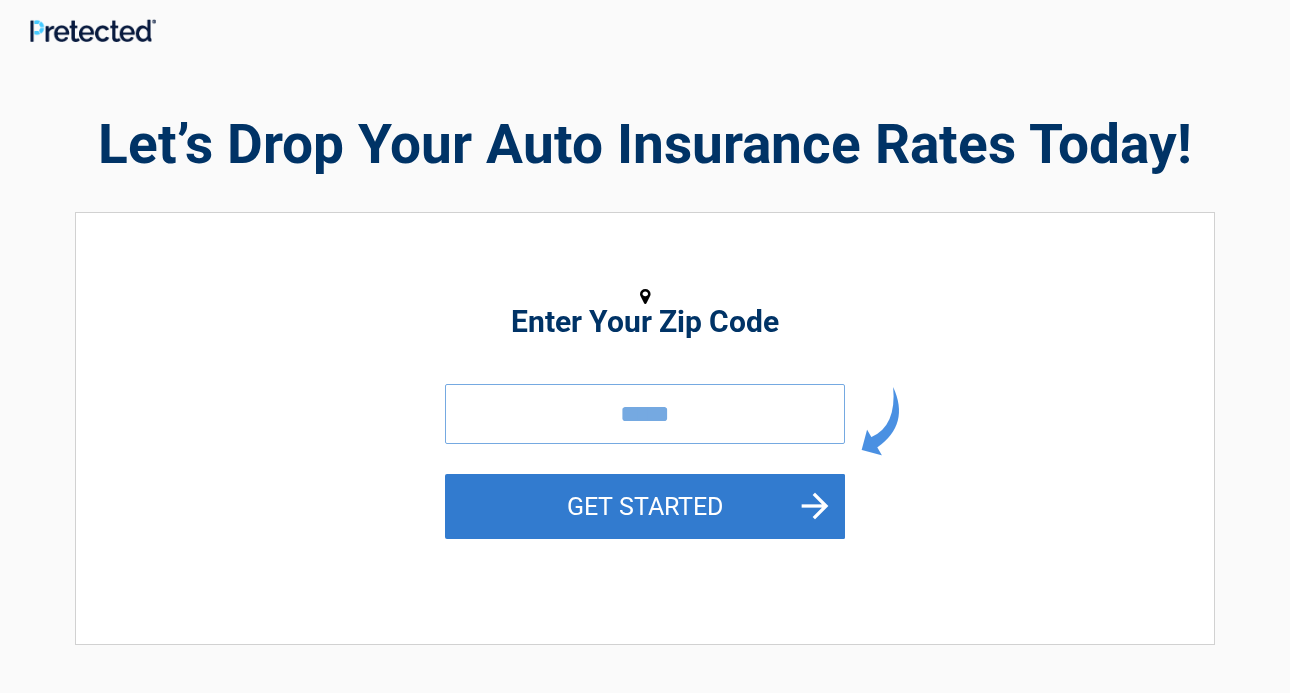 scroll, scrollTop: 5, scrollLeft: 0, axis: vertical 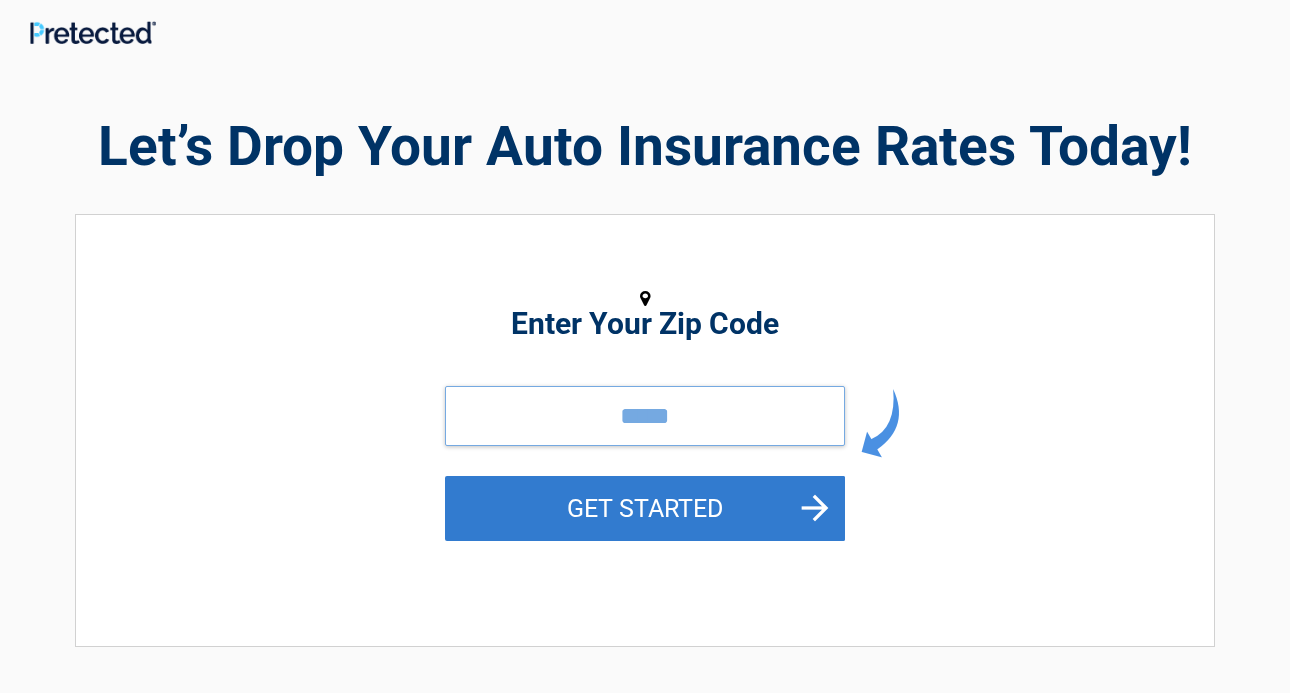 type on "*****" 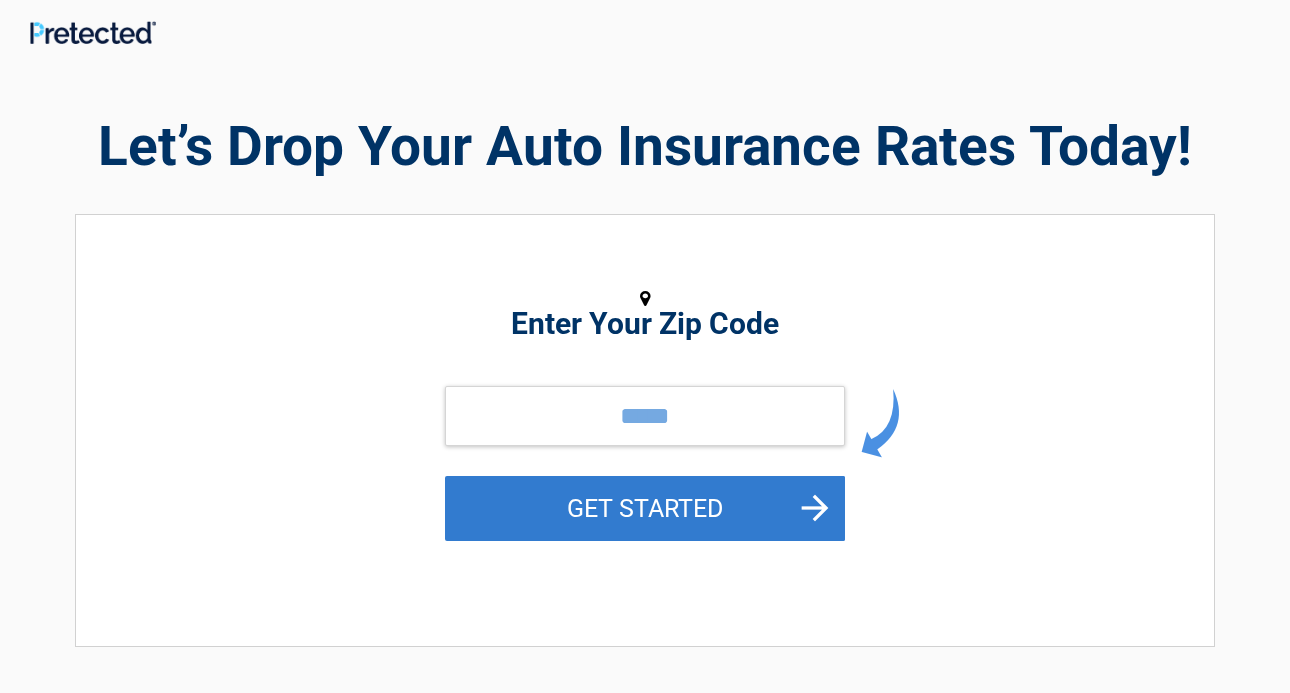 click on "GET STARTED" at bounding box center (645, 508) 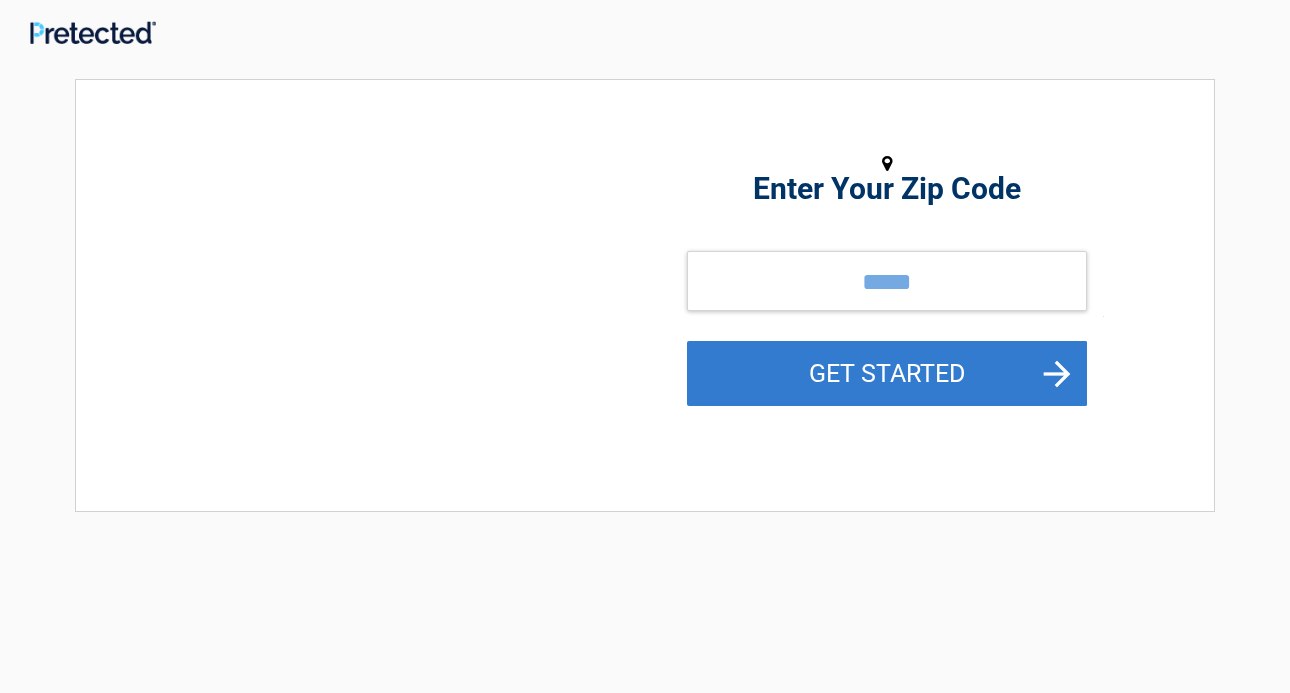 scroll, scrollTop: 0, scrollLeft: 0, axis: both 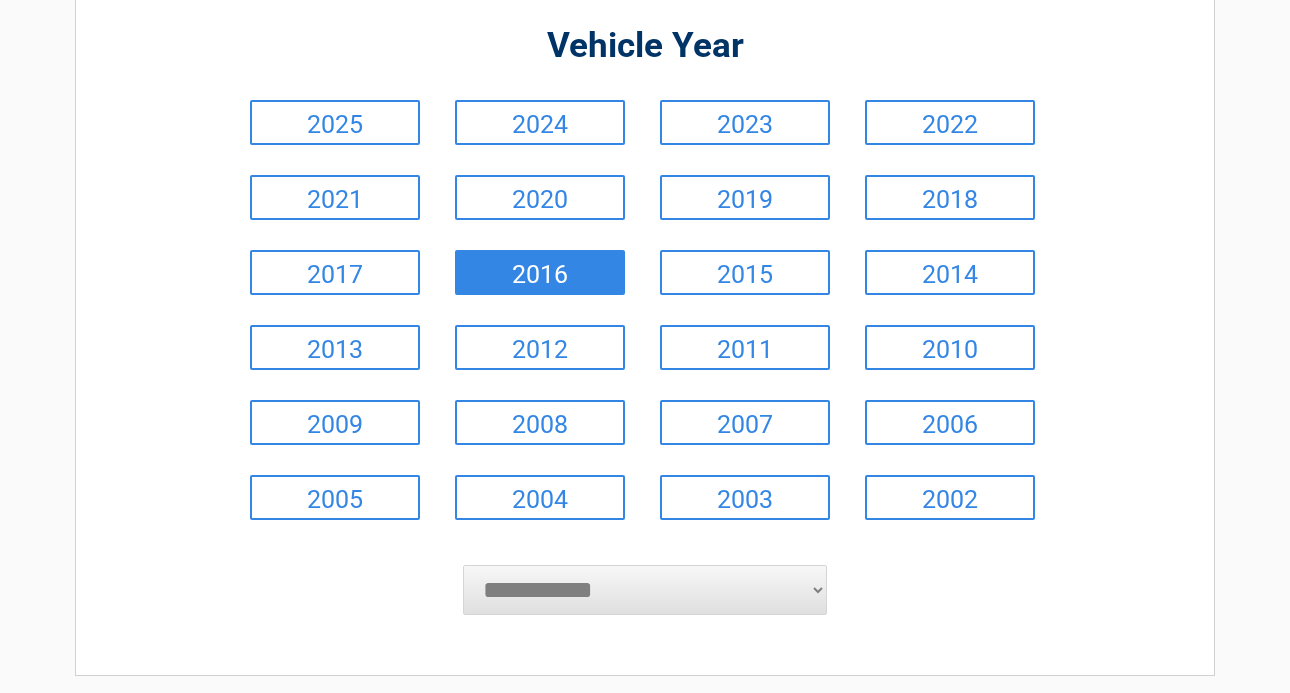 click on "2016" at bounding box center (540, 272) 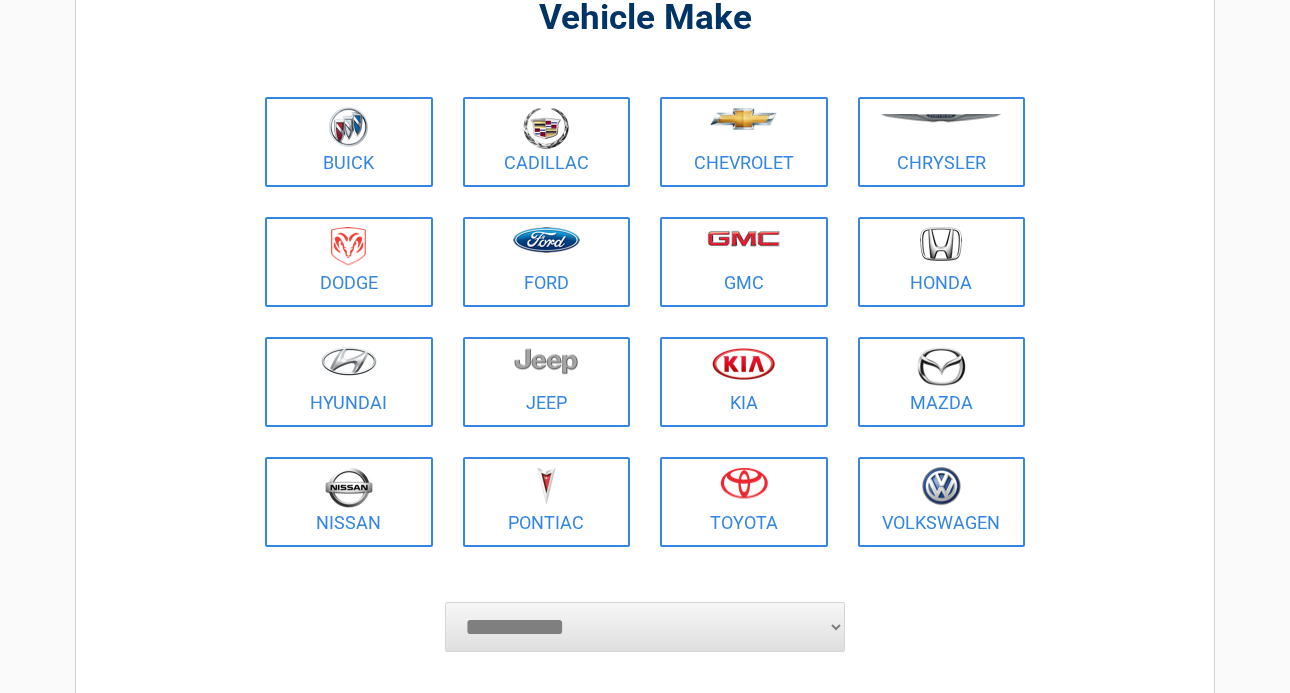 scroll, scrollTop: 183, scrollLeft: 0, axis: vertical 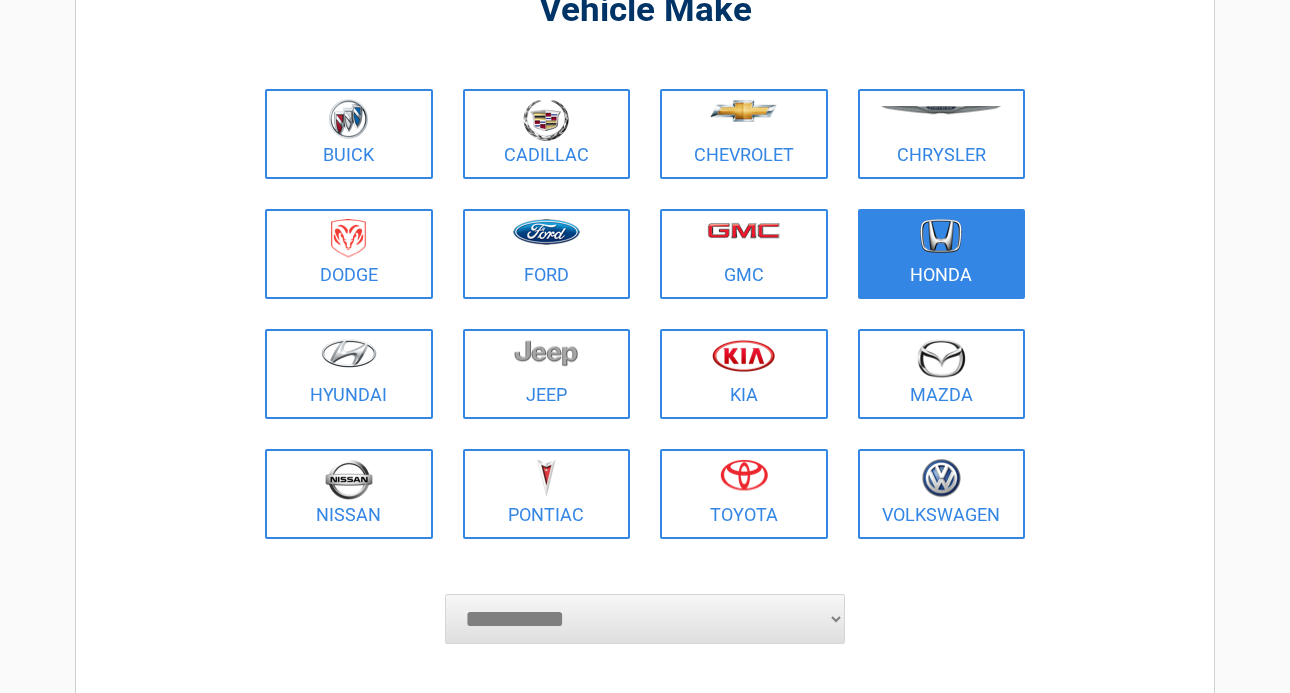 click on "Honda" at bounding box center (942, 254) 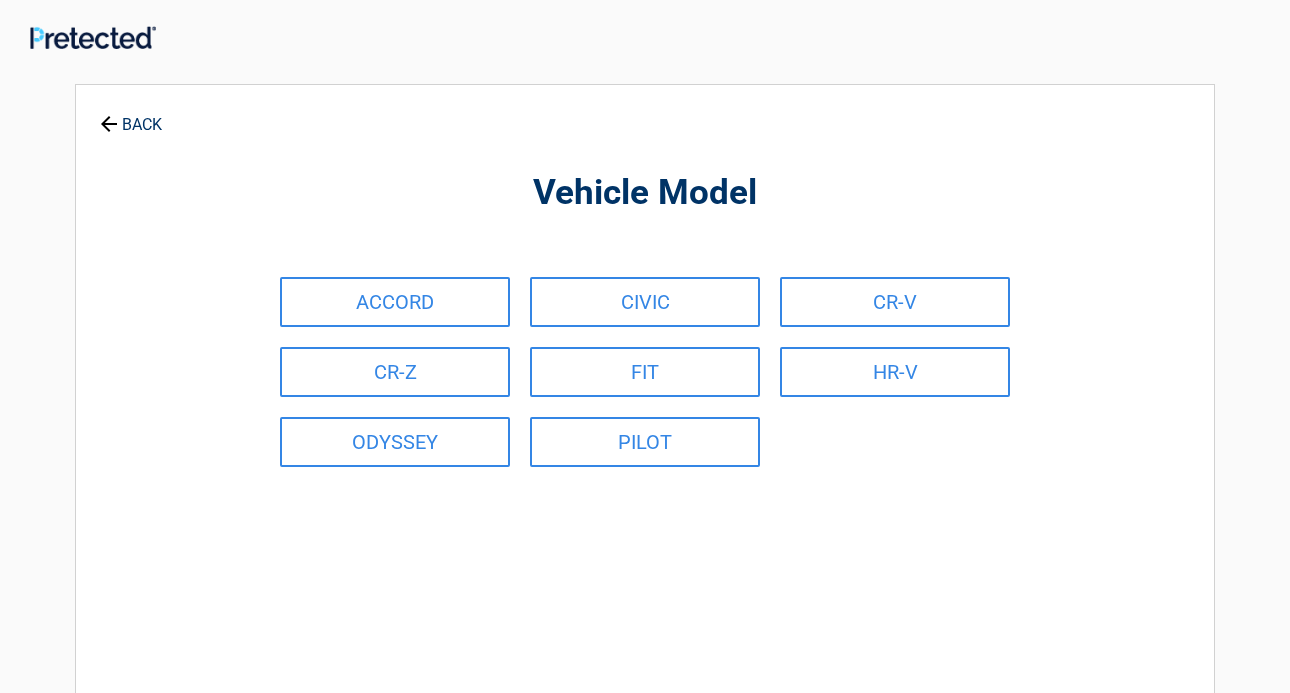 scroll, scrollTop: 0, scrollLeft: 0, axis: both 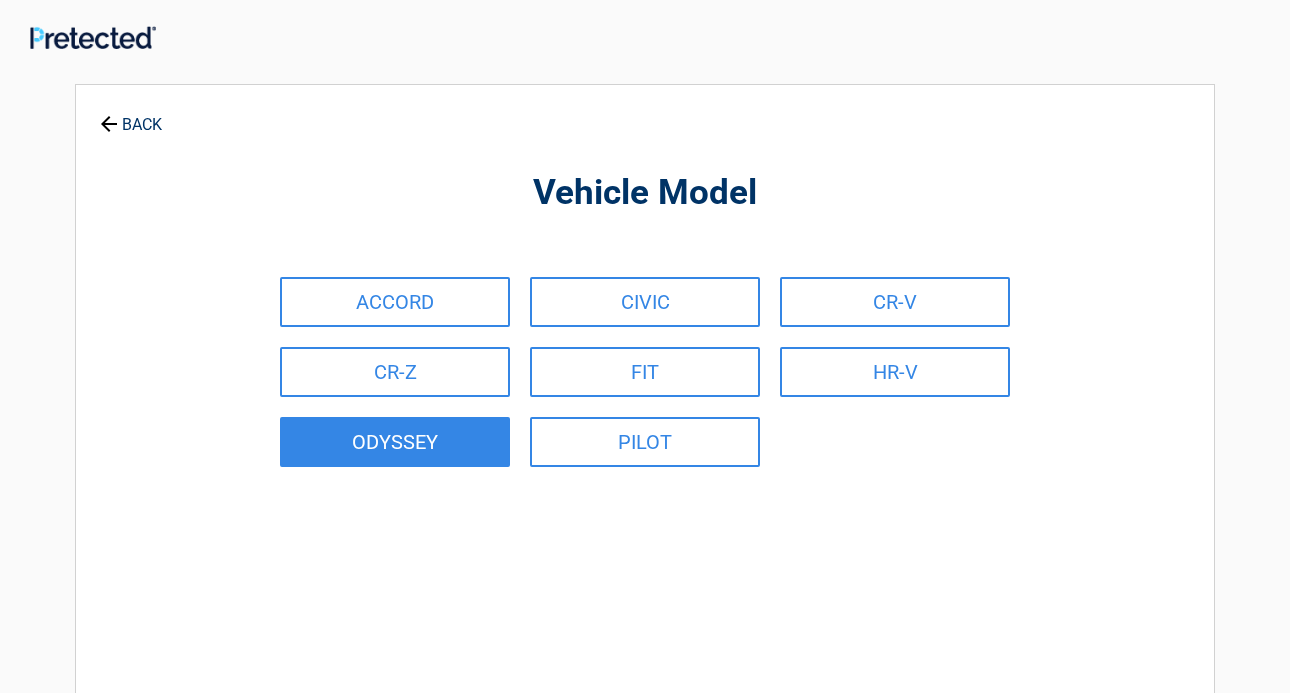 click on "ODYSSEY" at bounding box center (395, 442) 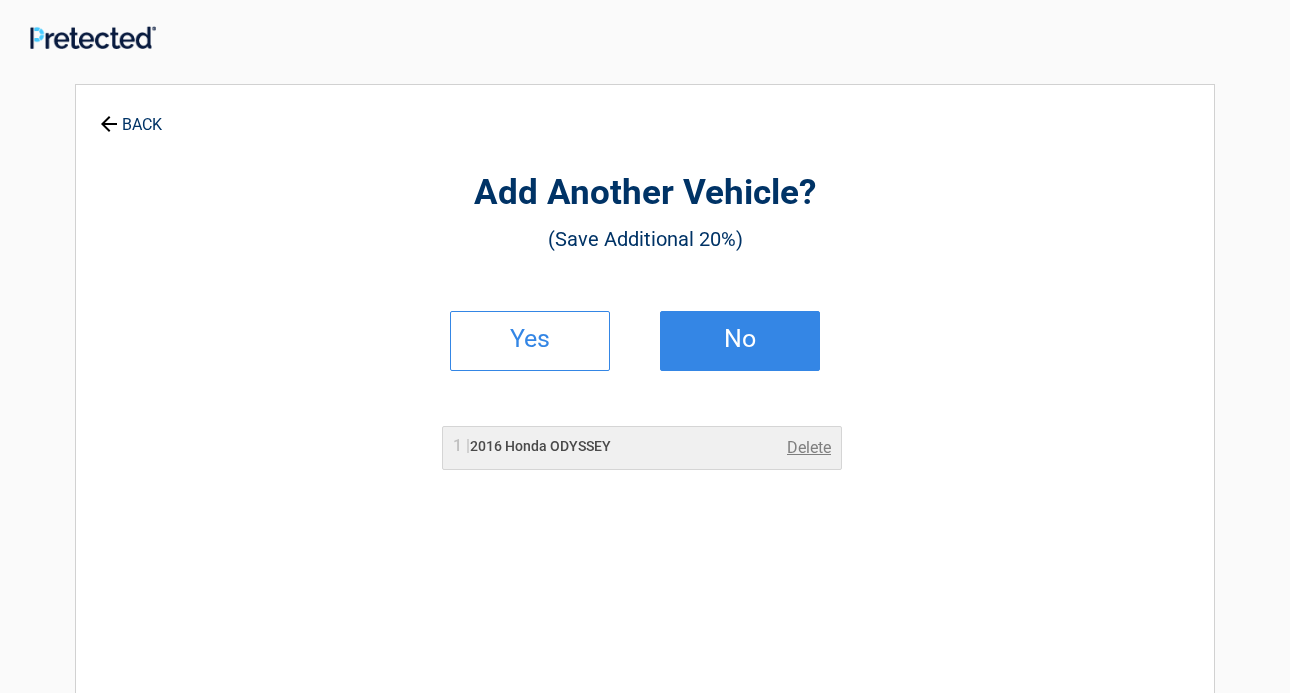 click on "No" at bounding box center (740, 339) 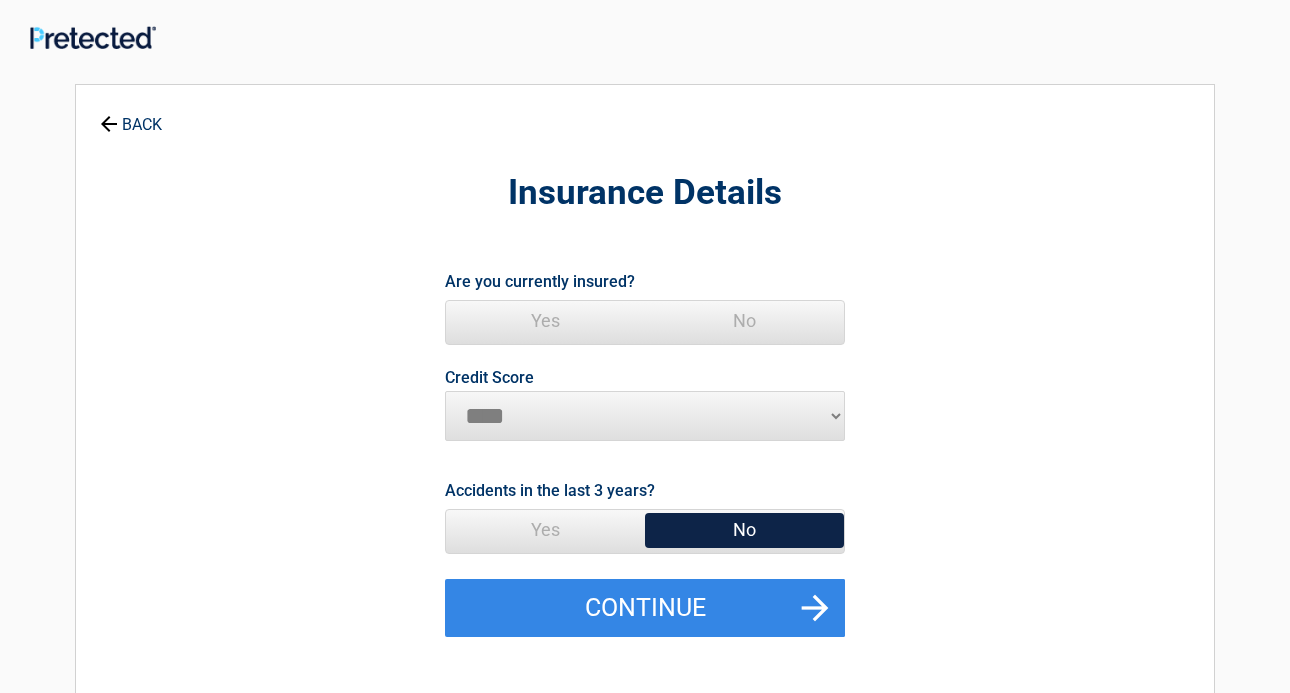 click on "Yes" at bounding box center [545, 321] 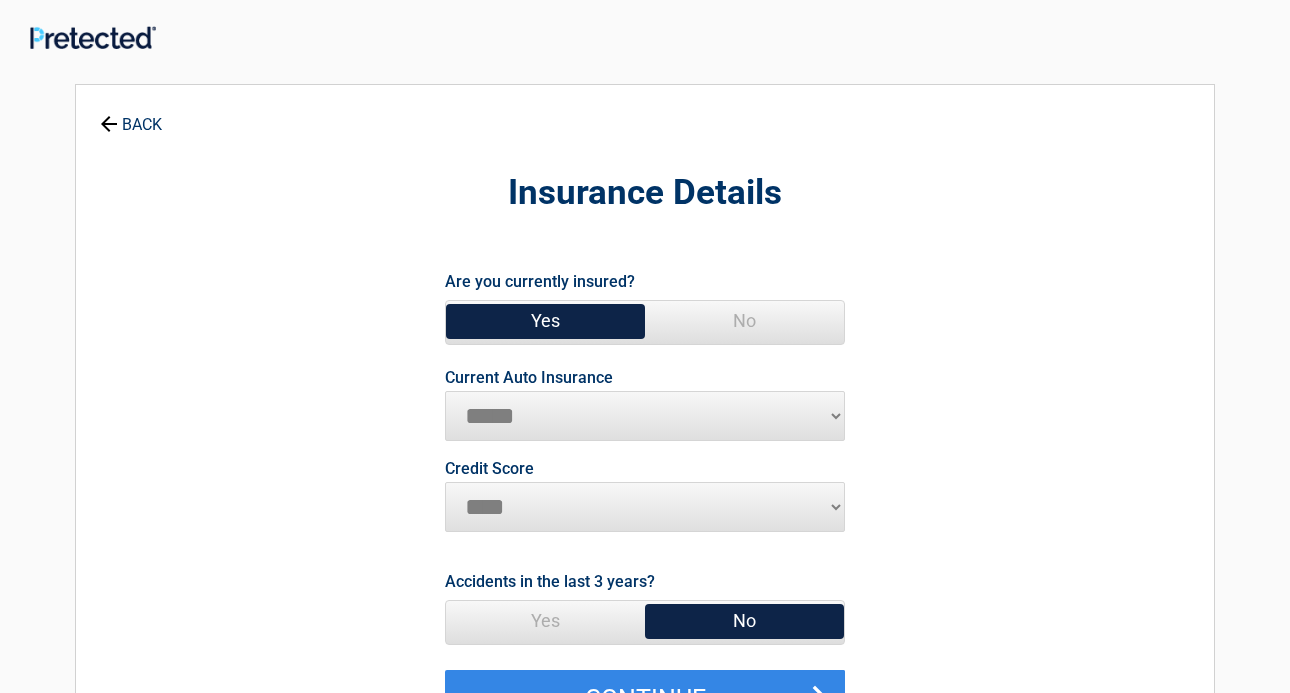 click on "**********" at bounding box center [645, 416] 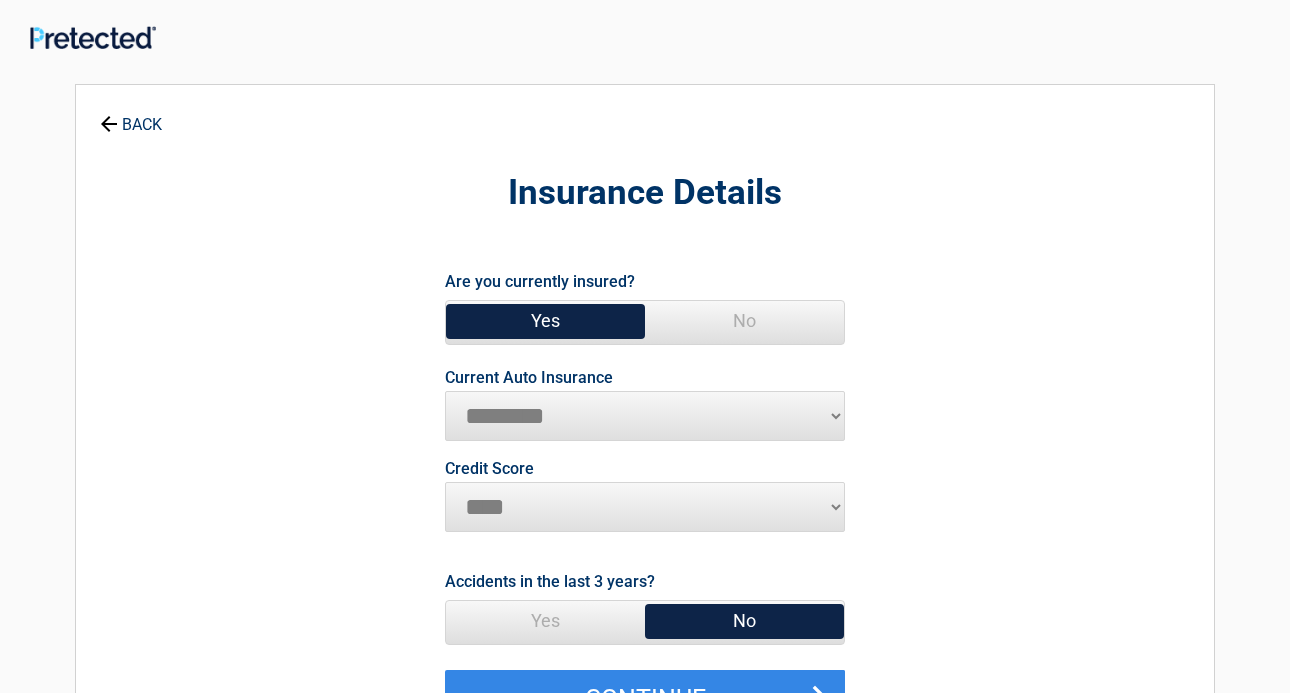 click on "********" at bounding box center (0, 0) 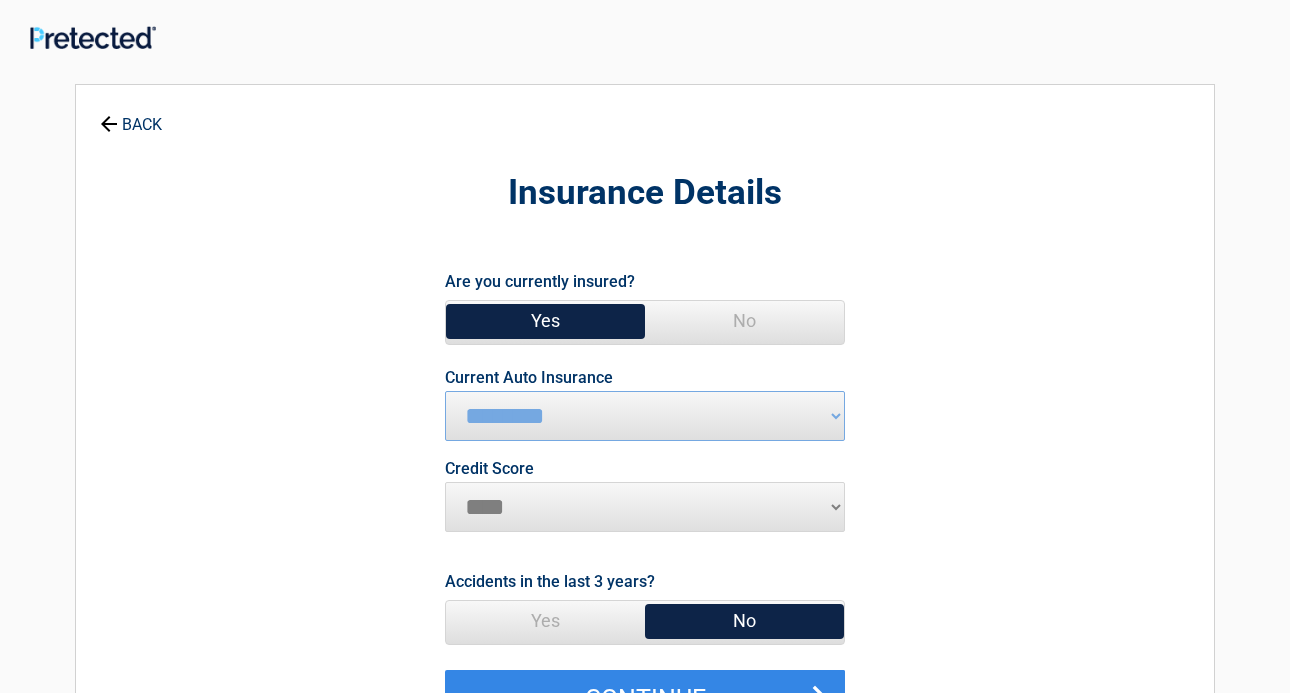 select on "*********" 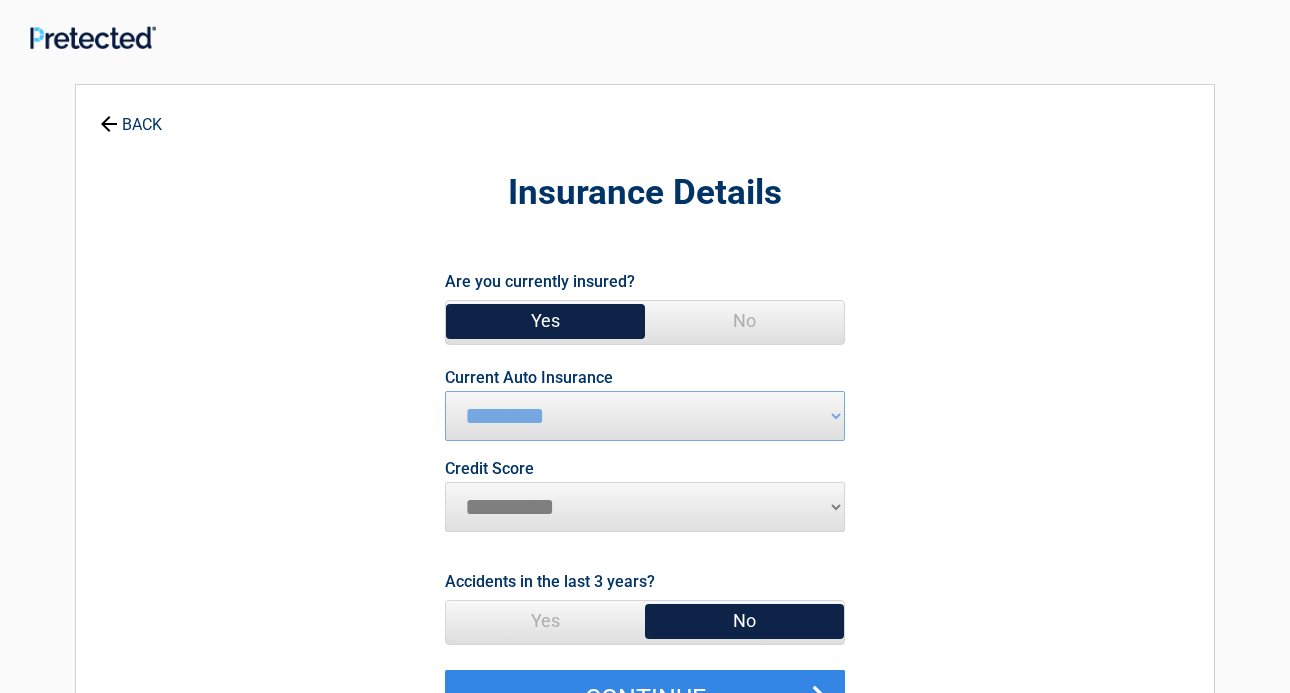 click on "*********" at bounding box center (0, 0) 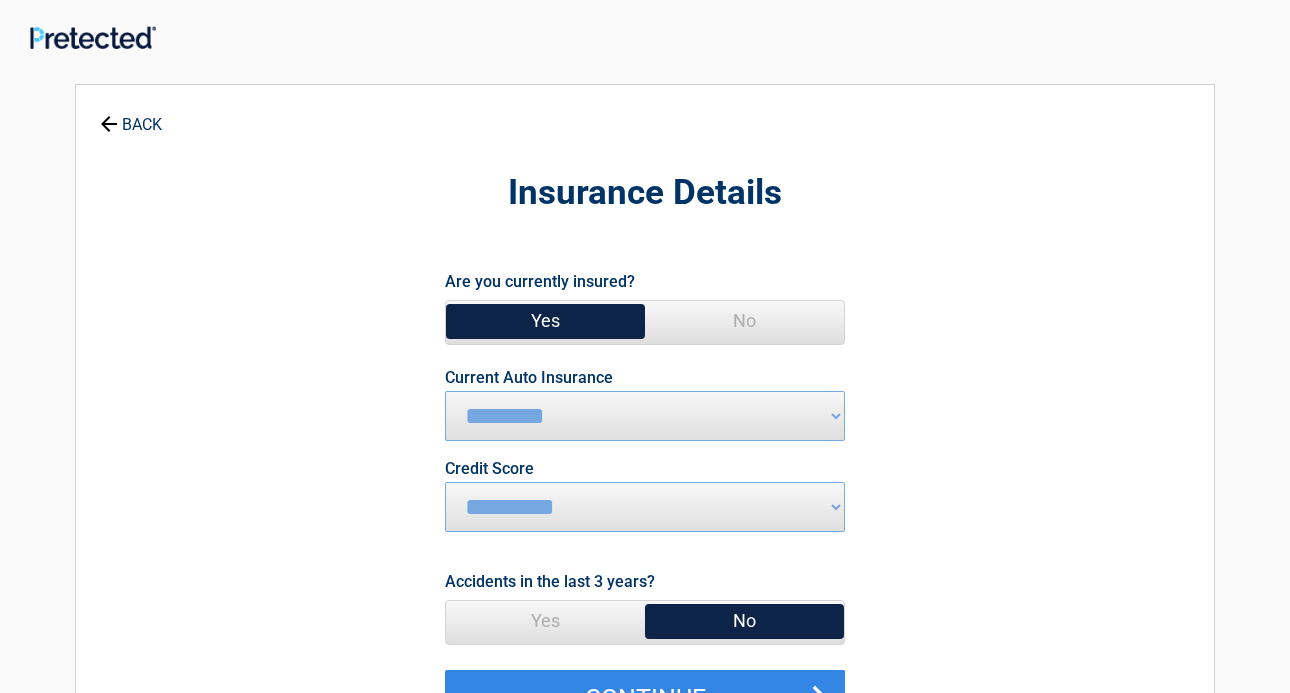 click on "No" at bounding box center [744, 621] 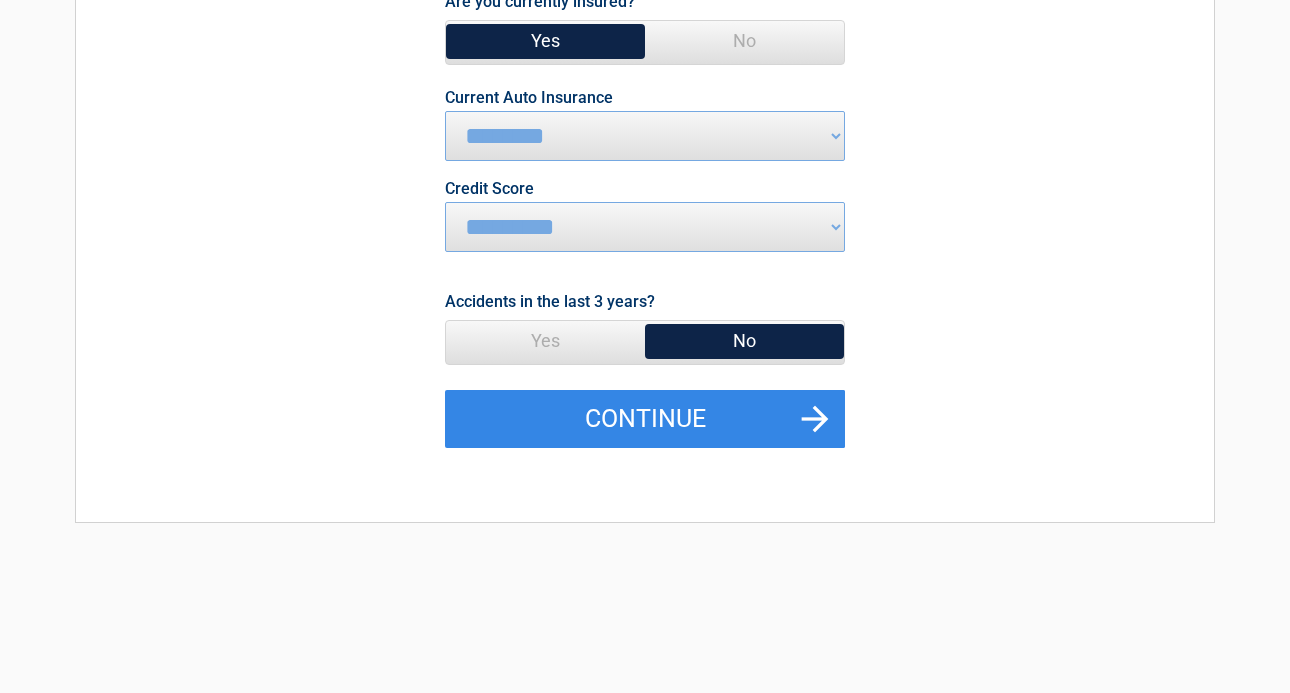 scroll, scrollTop: 282, scrollLeft: 0, axis: vertical 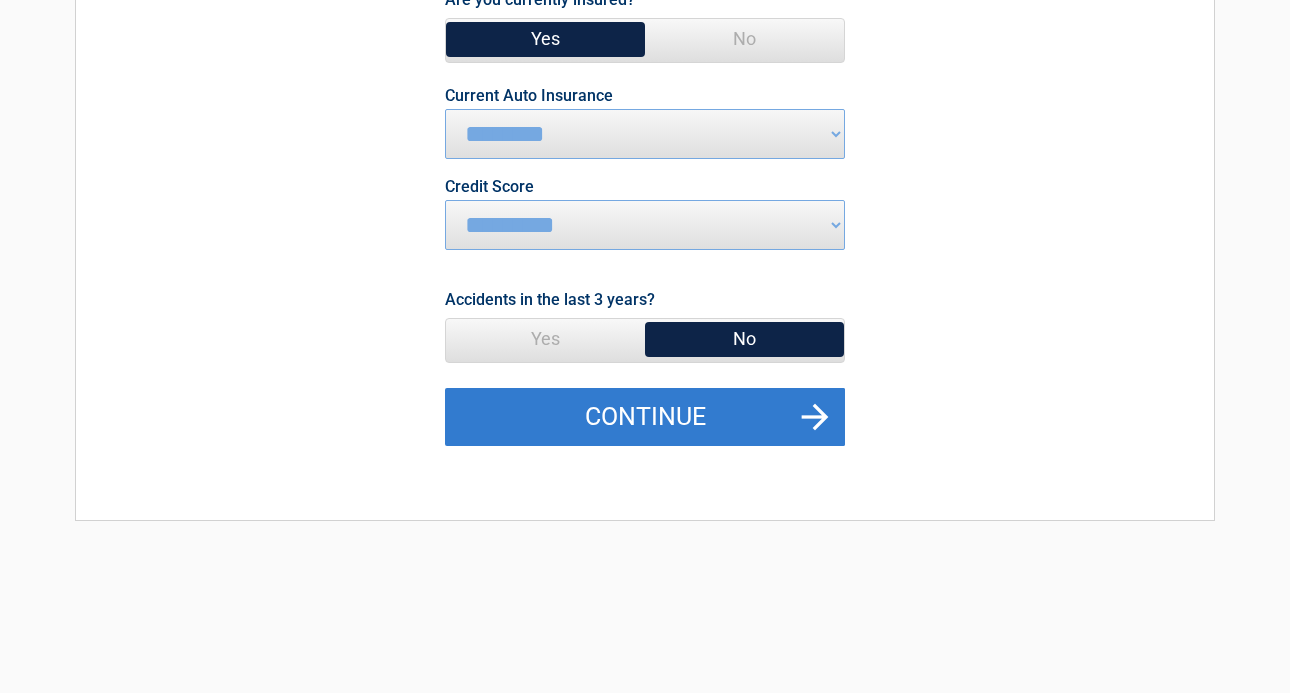 click on "Continue" at bounding box center (645, 417) 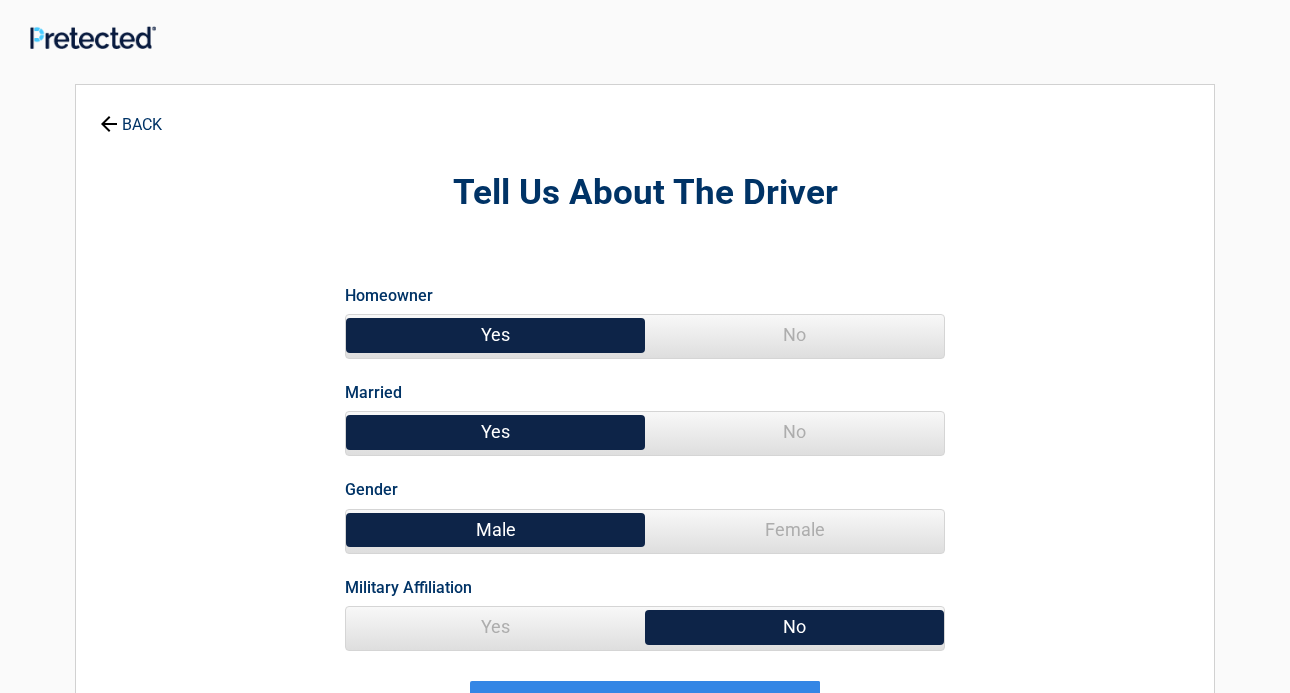 scroll, scrollTop: 4, scrollLeft: 0, axis: vertical 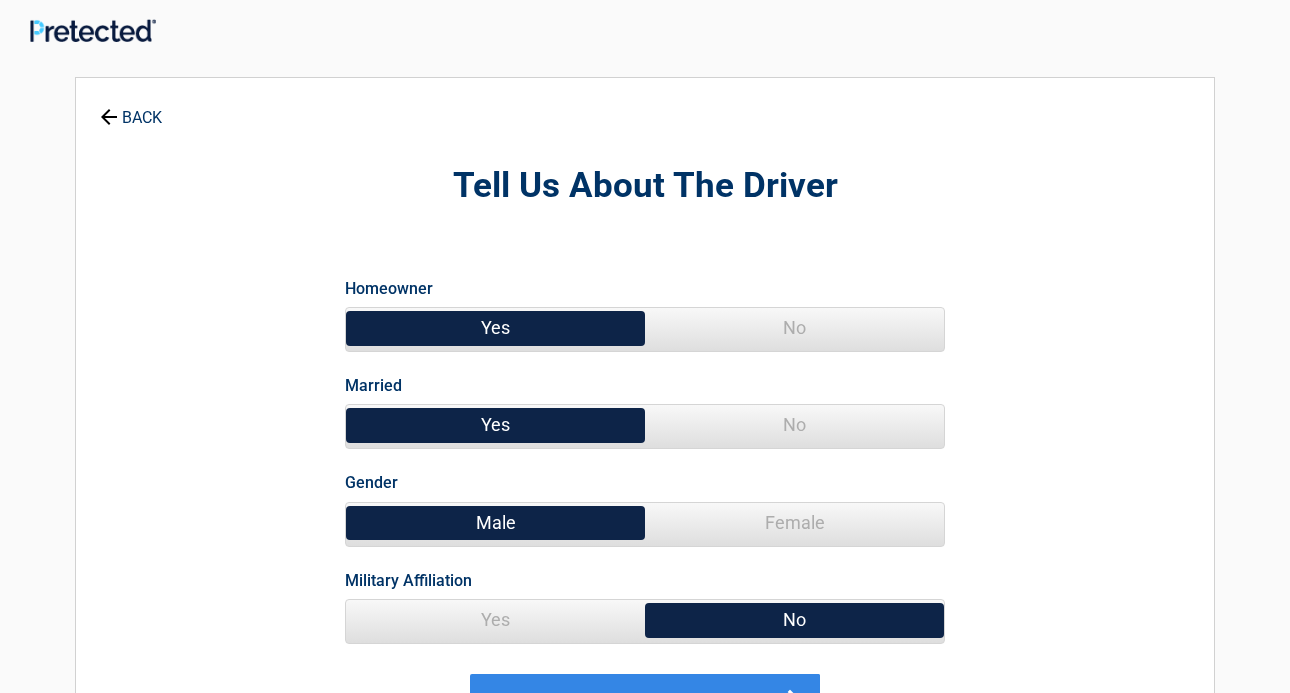click on "Yes" at bounding box center (495, 328) 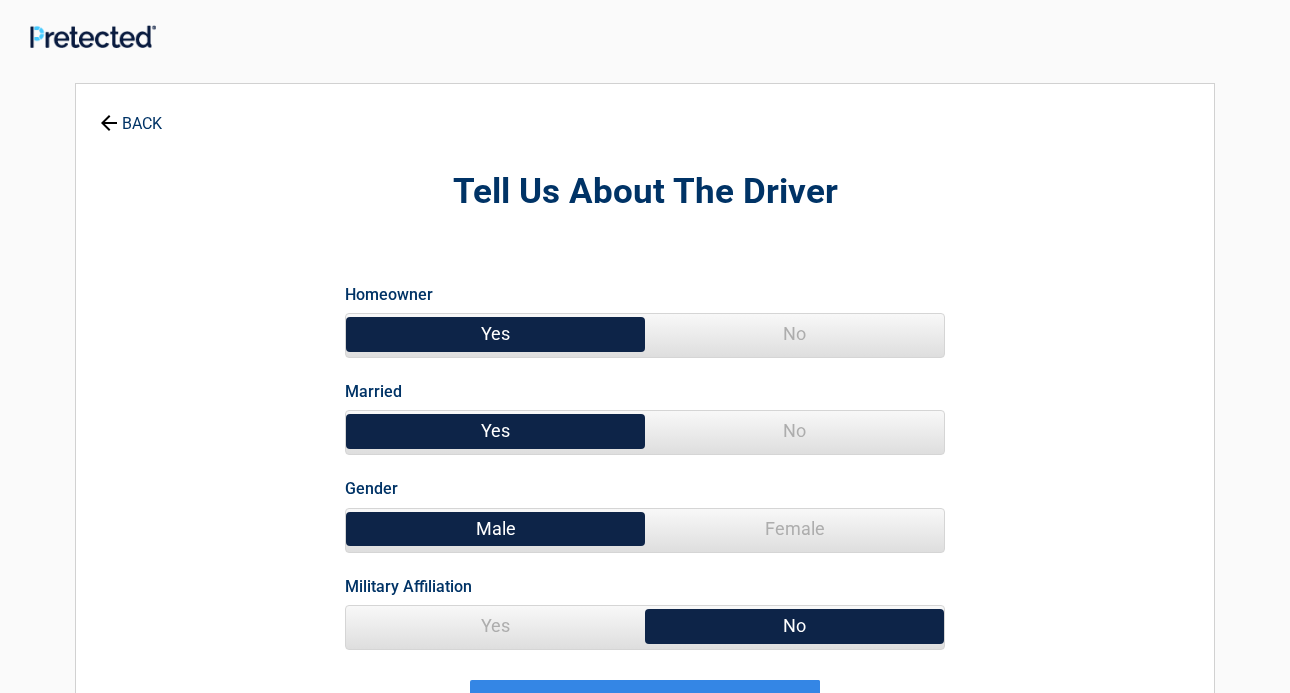click on "Yes" at bounding box center (495, 431) 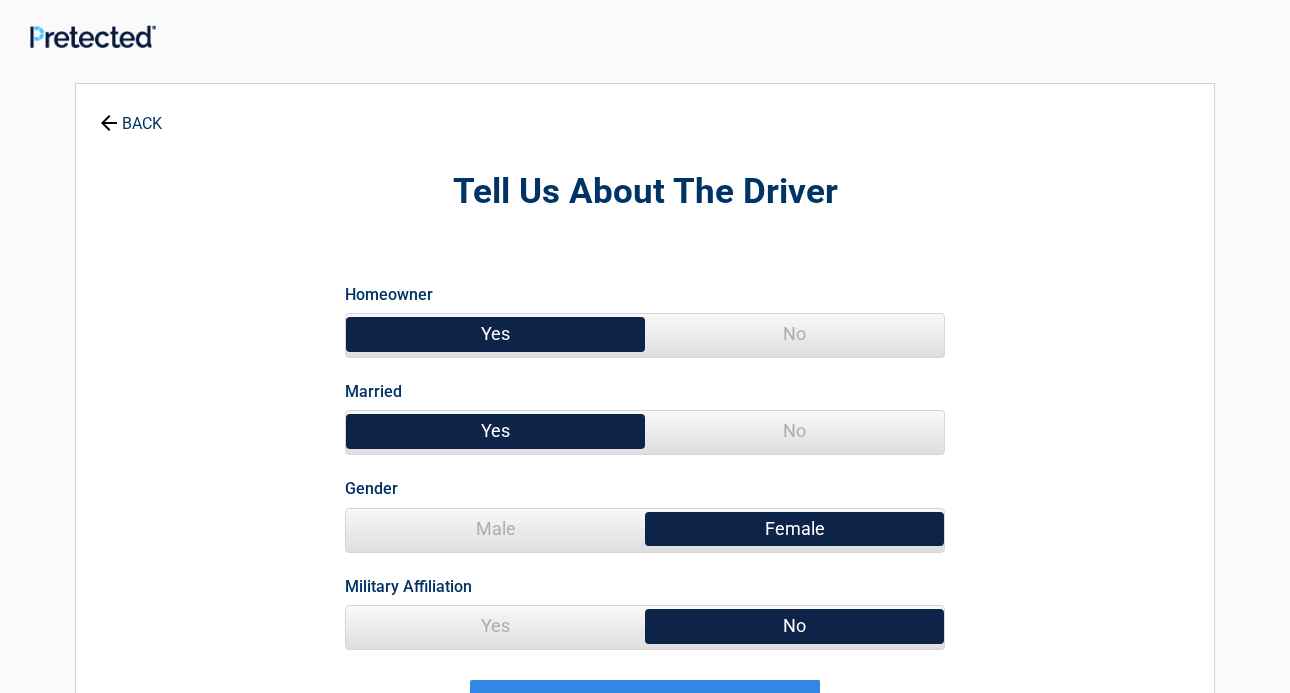click on "No" at bounding box center (794, 626) 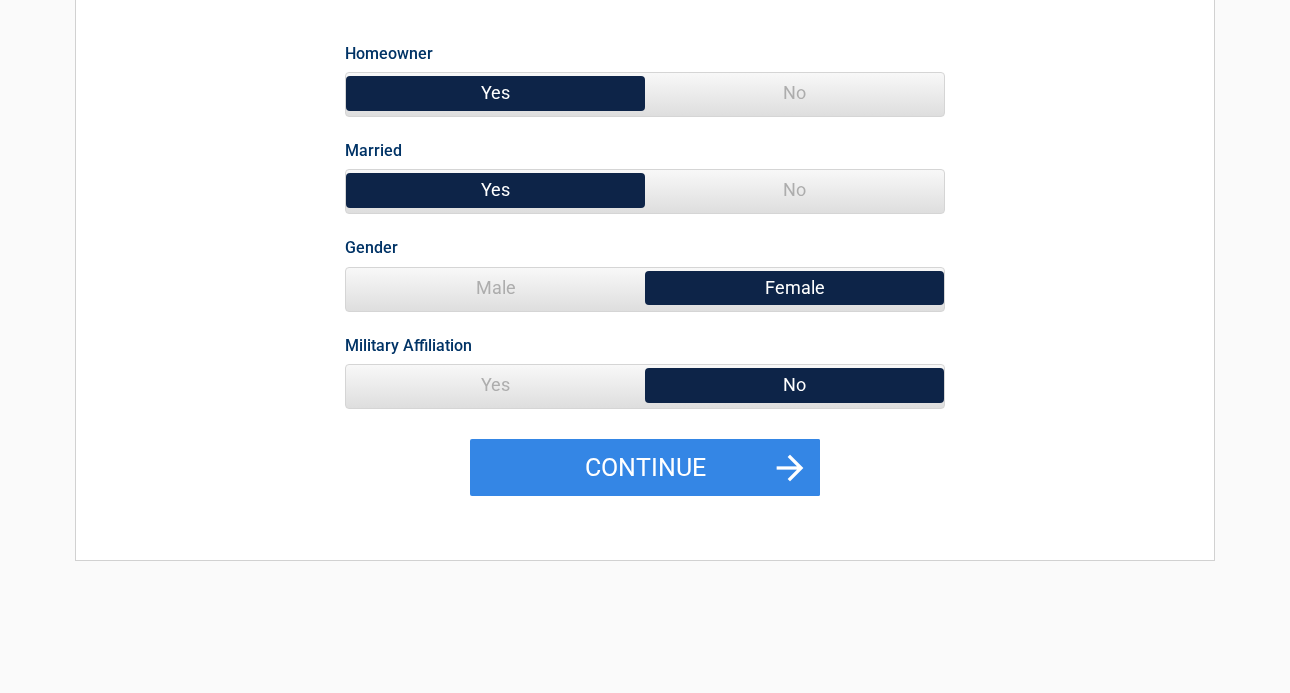 scroll, scrollTop: 246, scrollLeft: 0, axis: vertical 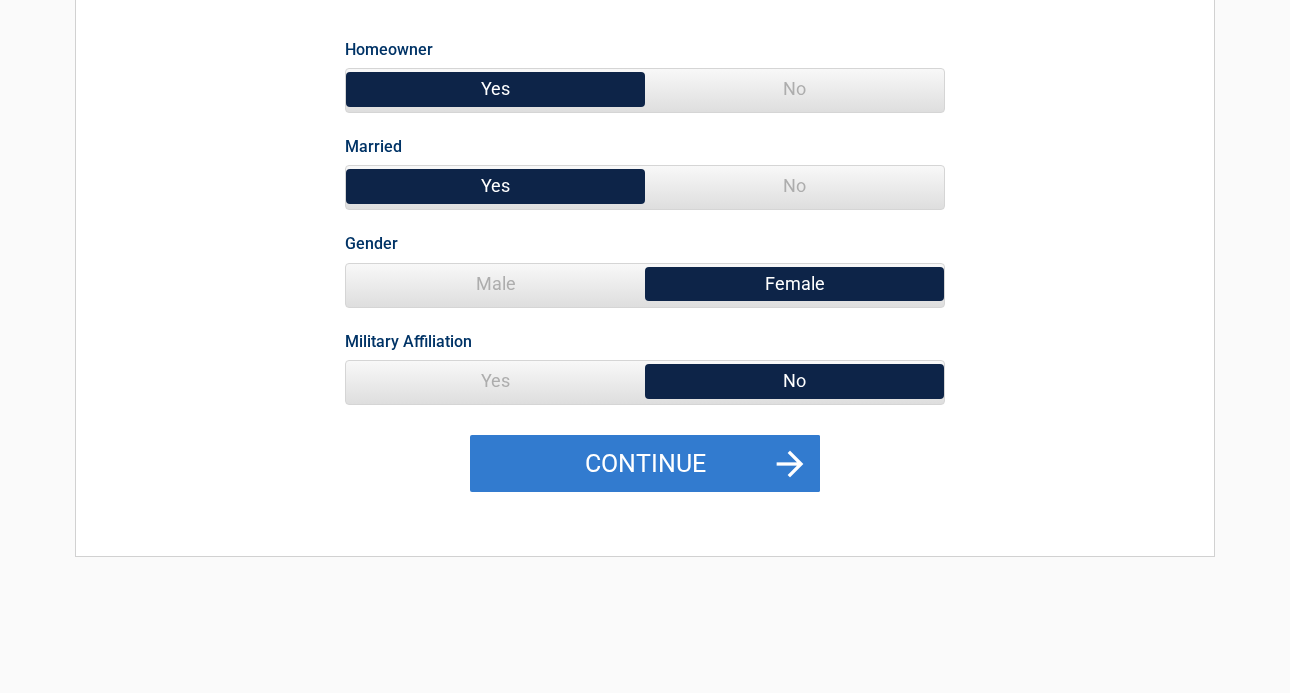 click on "Continue" at bounding box center (645, 464) 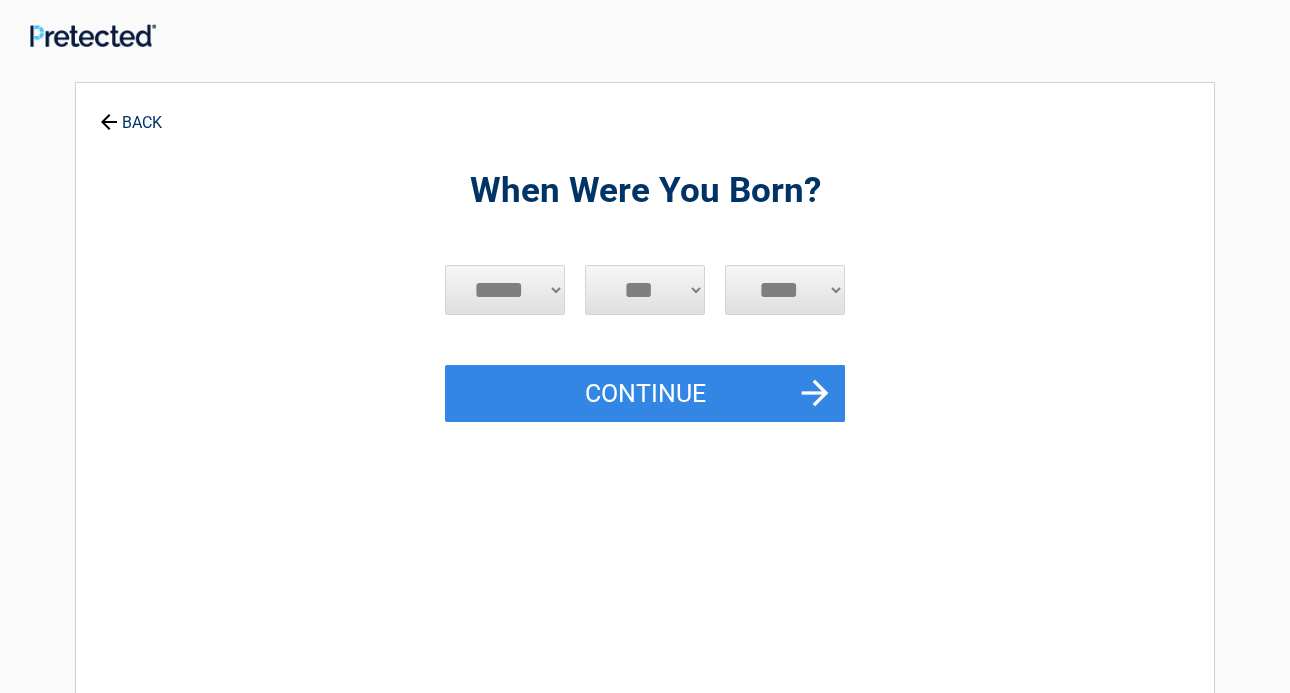 scroll, scrollTop: 0, scrollLeft: 0, axis: both 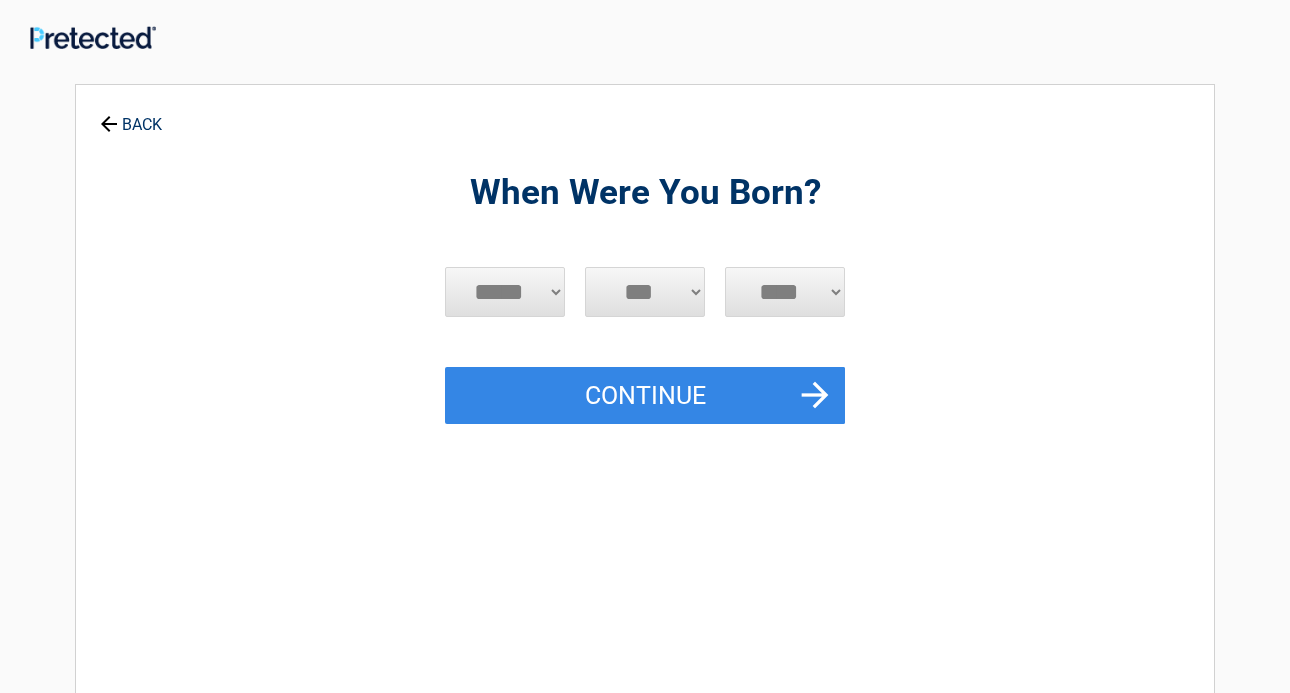click on "*****
***
***
***
***
***
***
***
***
***
***
***
***" at bounding box center [505, 292] 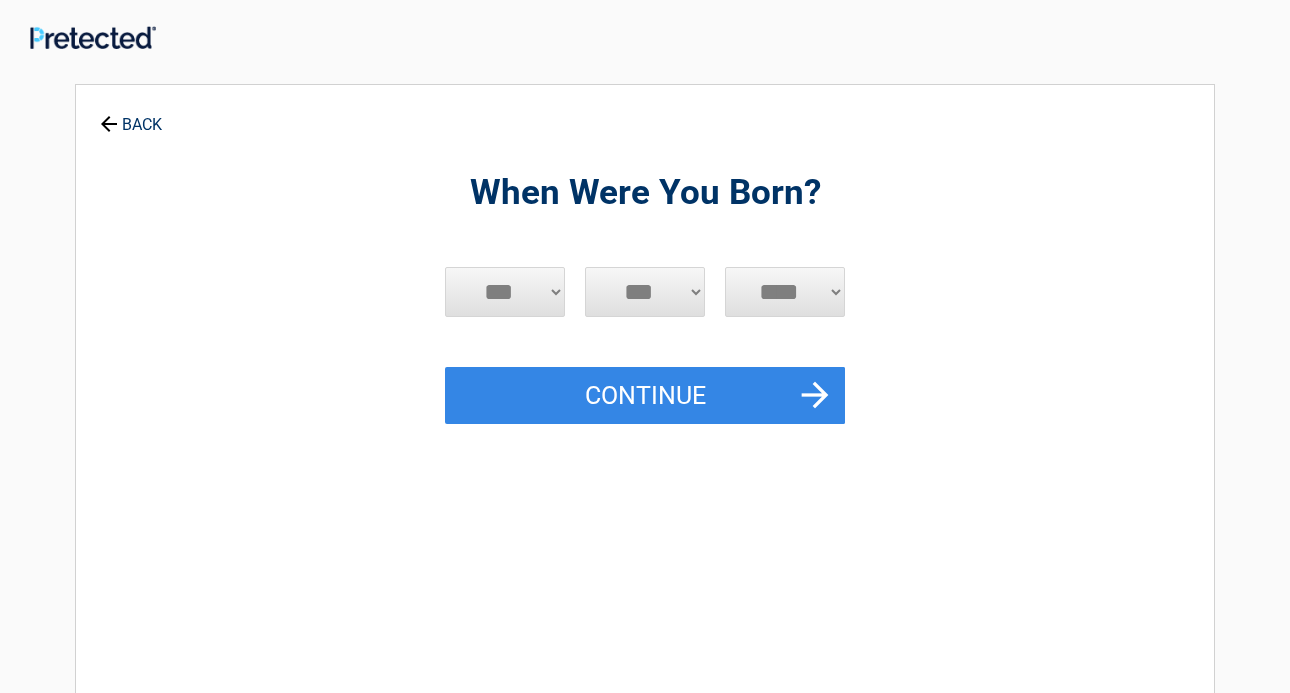 click on "***" at bounding box center [0, 0] 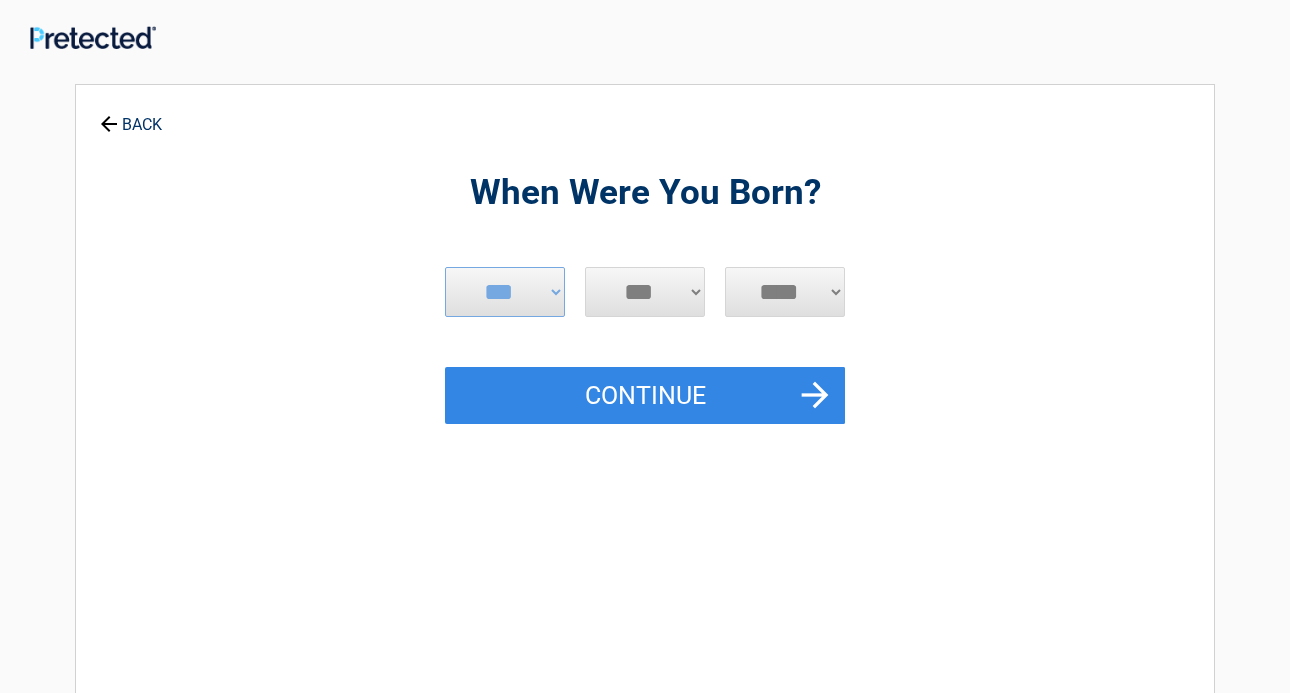 click on "*** * * * * * * * * * ** ** ** ** ** ** ** ** ** ** ** ** ** ** ** ** ** ** ** ** ** **" at bounding box center (645, 292) 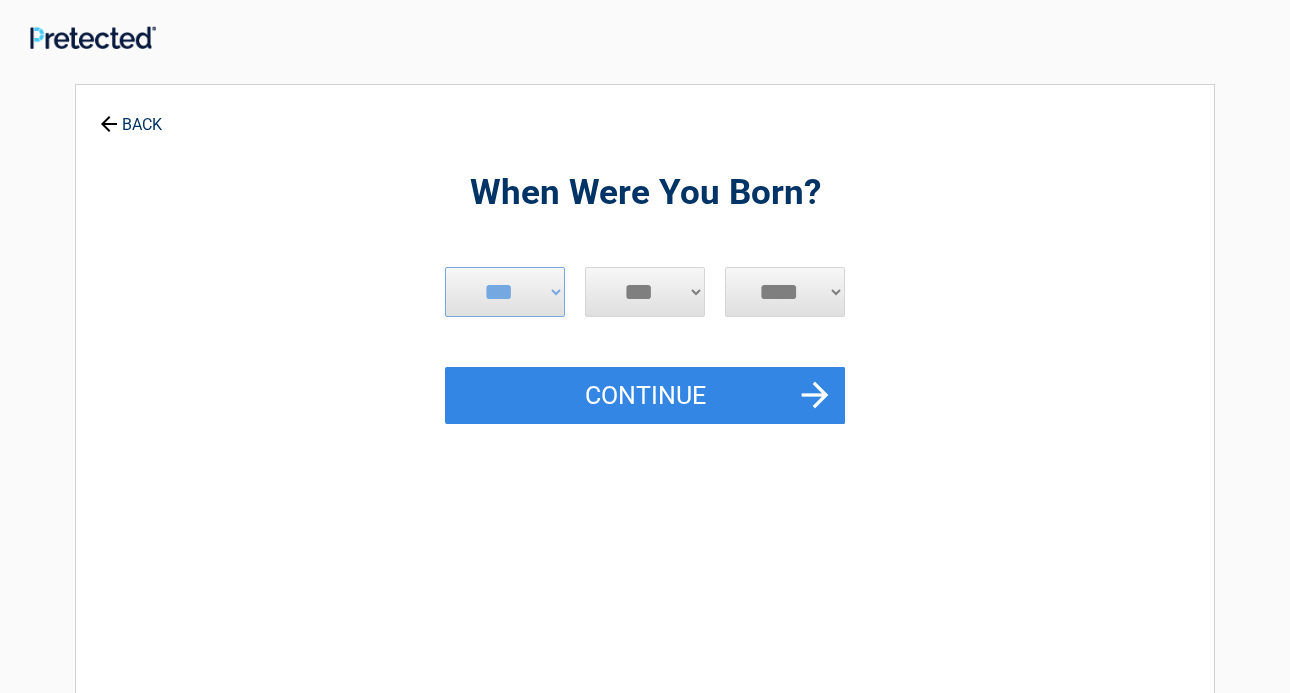 select on "**" 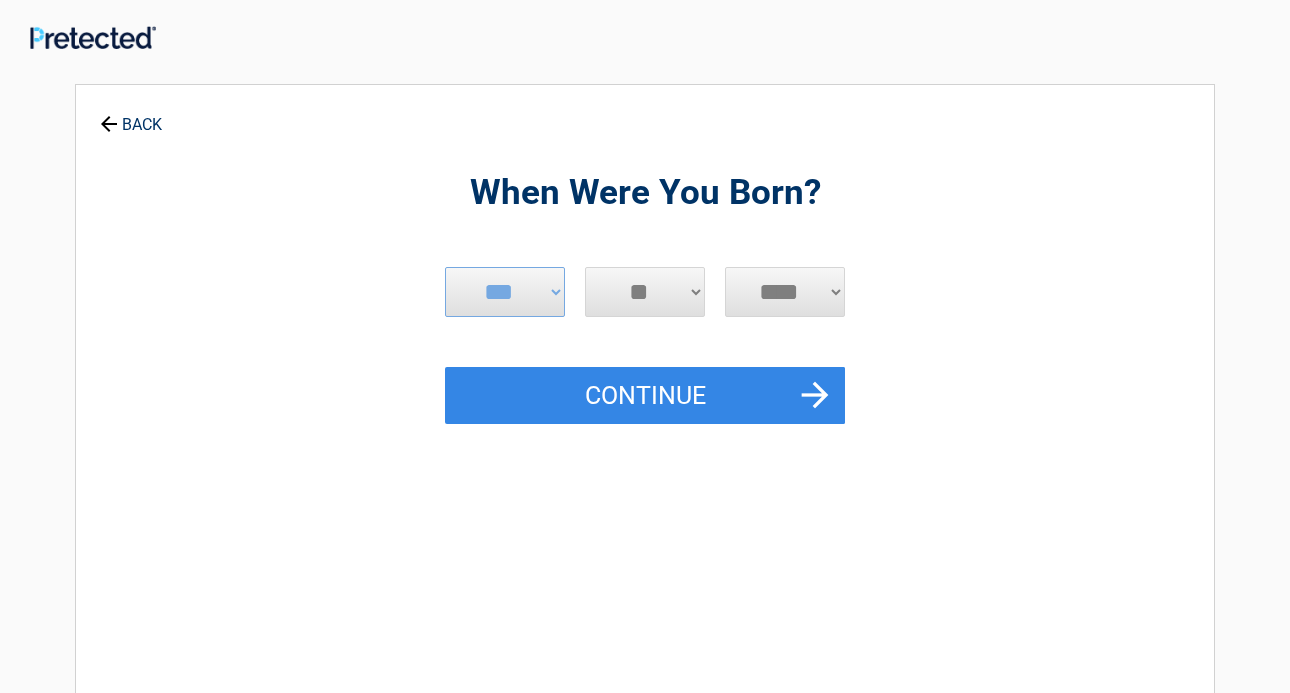 click on "**" at bounding box center (0, 0) 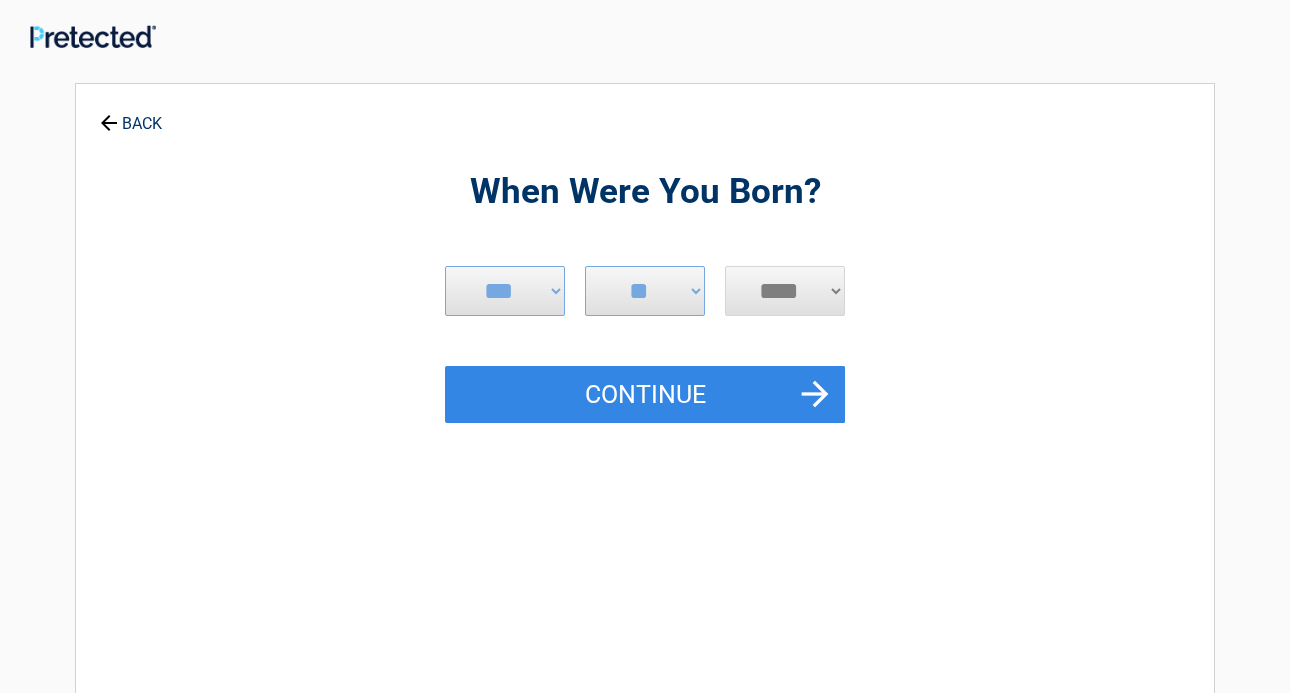 click on "****
****
****
****
****
****
****
****
****
****
****
****
****
****
****
****
****
****
****
****
****
****
****
****
****
****
****
****
****
****
****
****
****
****
****
****
****
****
****
****
****
****
****
****
****
****
****
****
****
****
****
****
****
****
****
****
****
****
****
****
****
****
****
****" at bounding box center (785, 291) 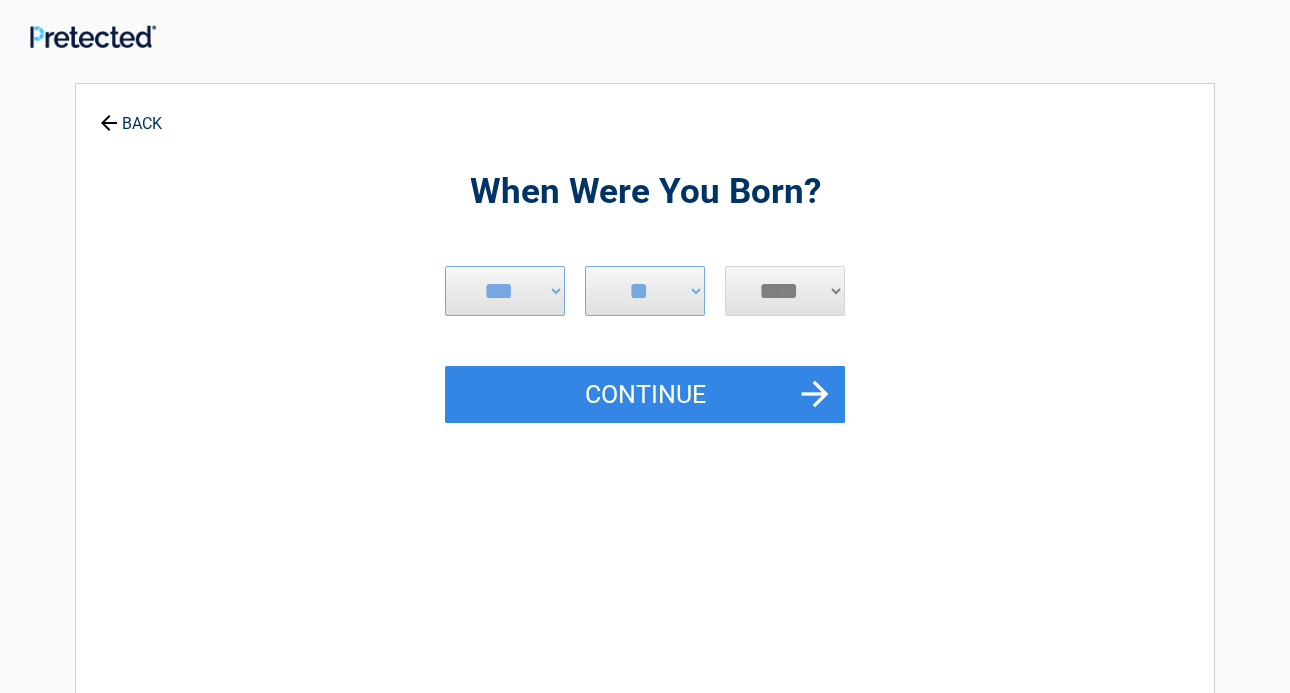 click on "****" at bounding box center [0, 0] 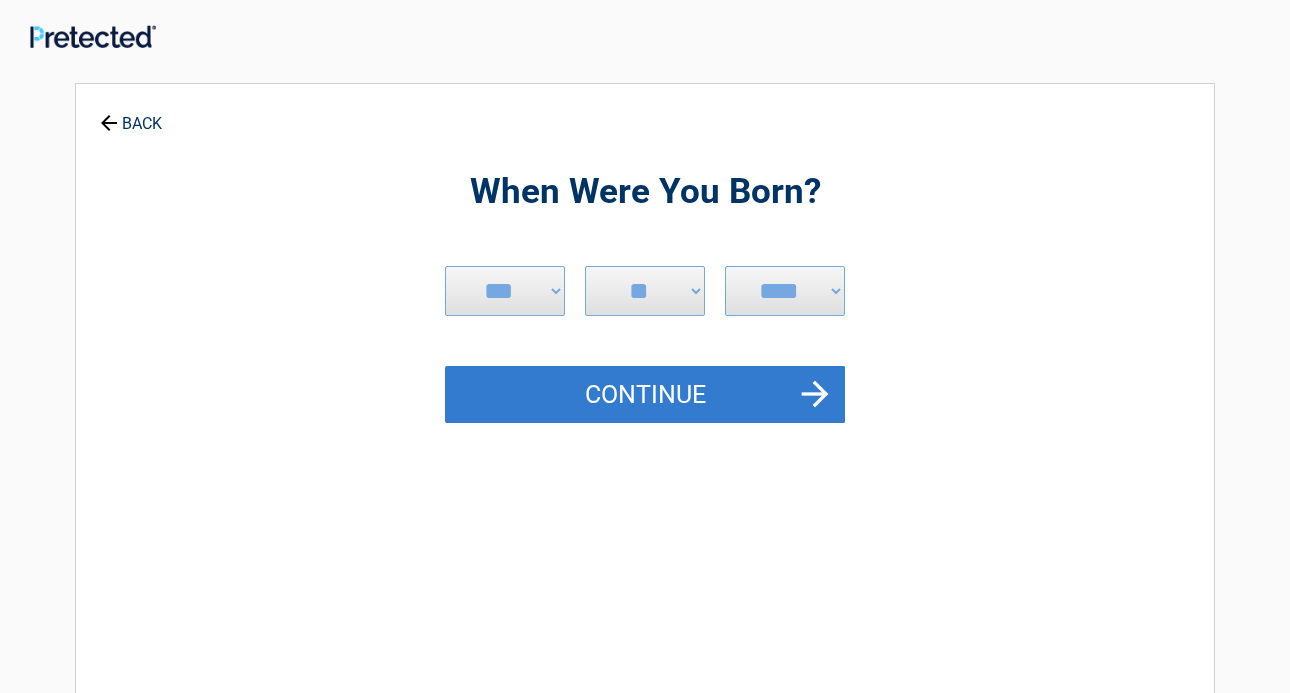 click on "Continue" at bounding box center [645, 395] 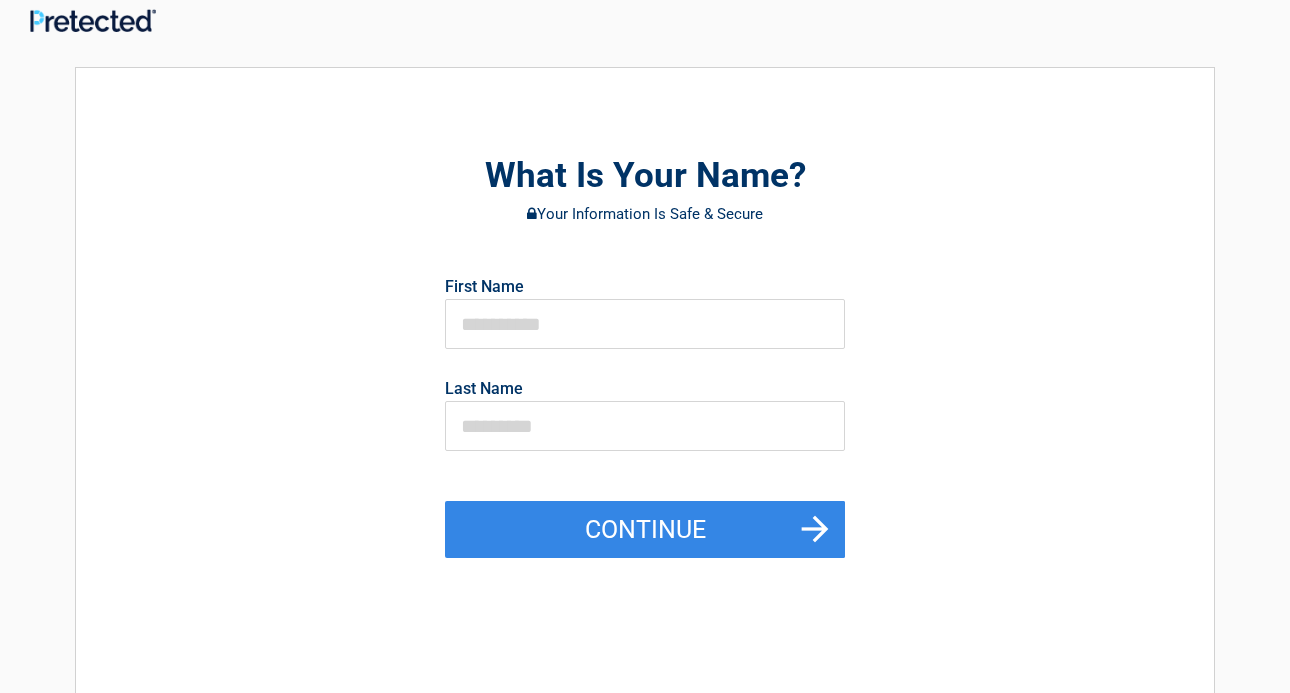scroll, scrollTop: 0, scrollLeft: 0, axis: both 